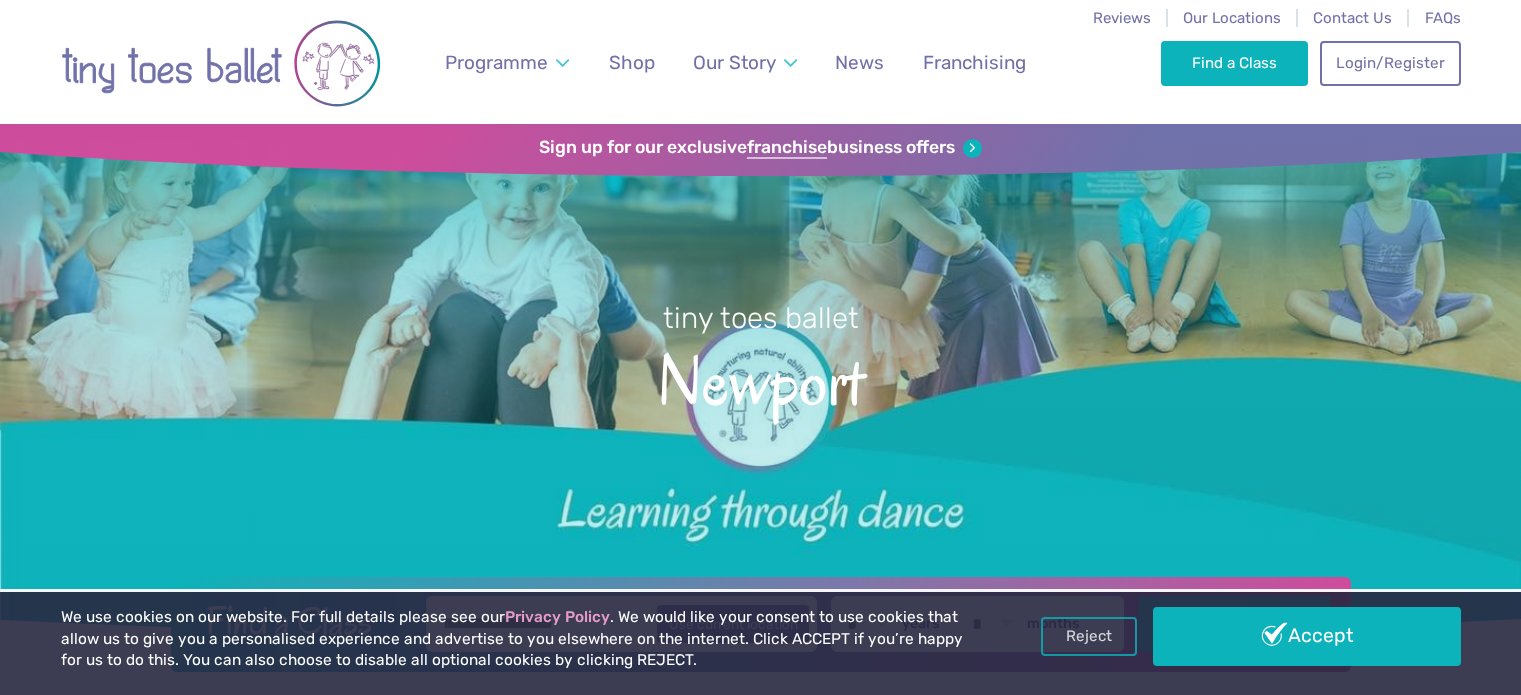 scroll, scrollTop: 0, scrollLeft: 0, axis: both 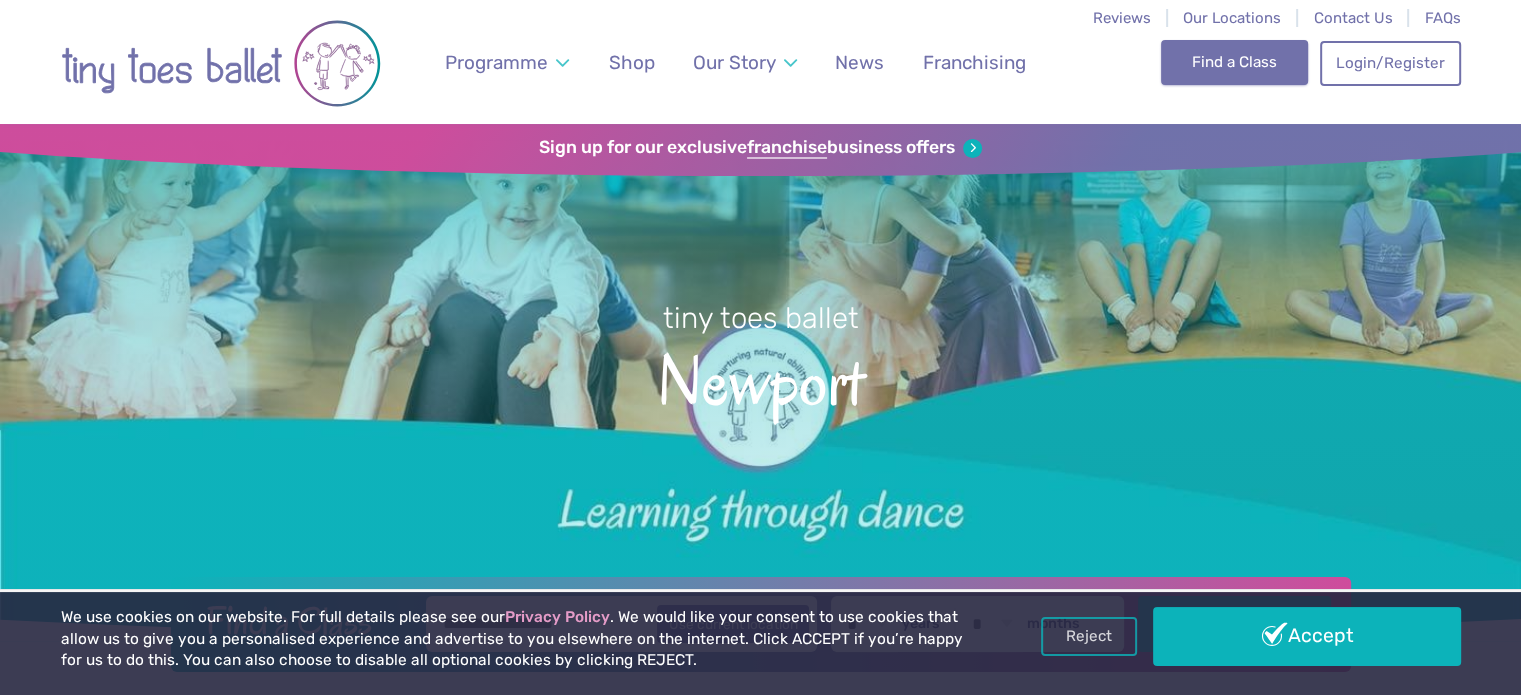 click on "Find a Class" at bounding box center (1234, 62) 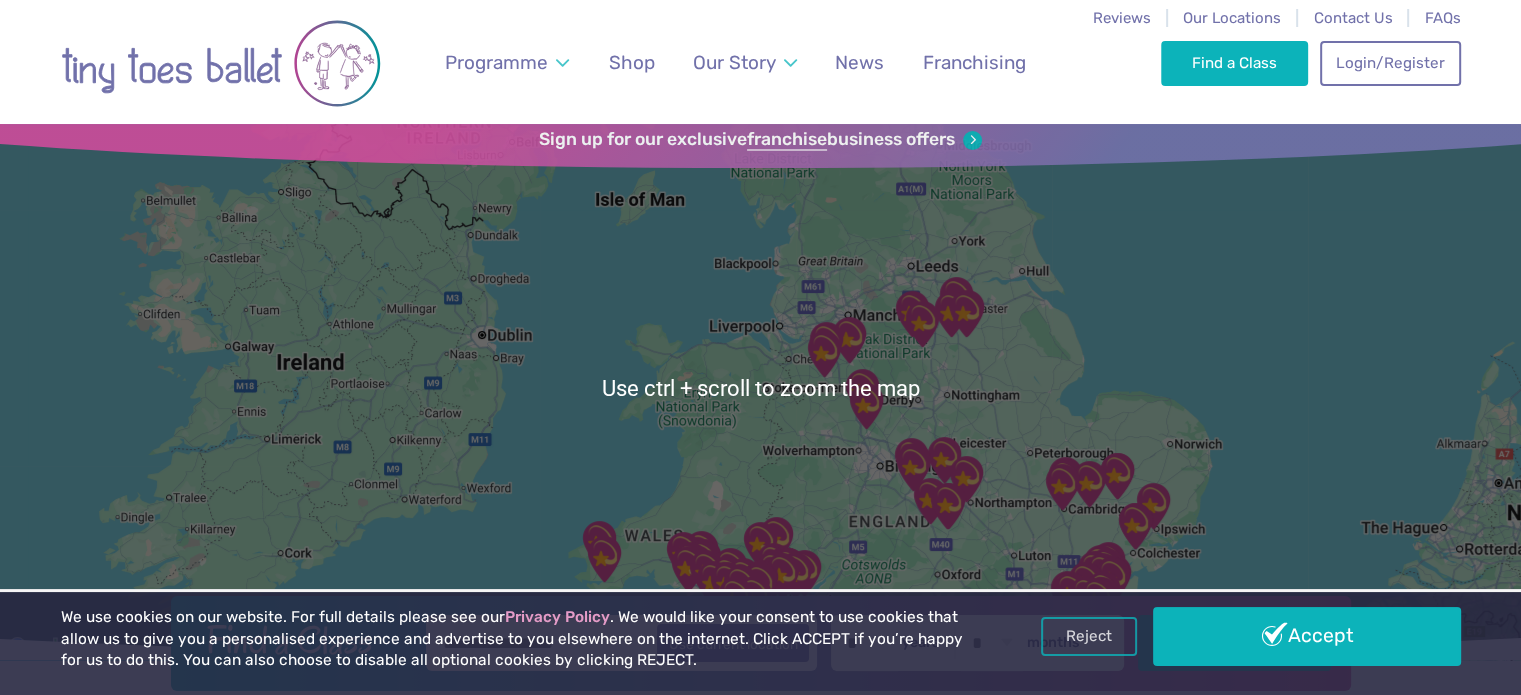 scroll, scrollTop: 0, scrollLeft: 0, axis: both 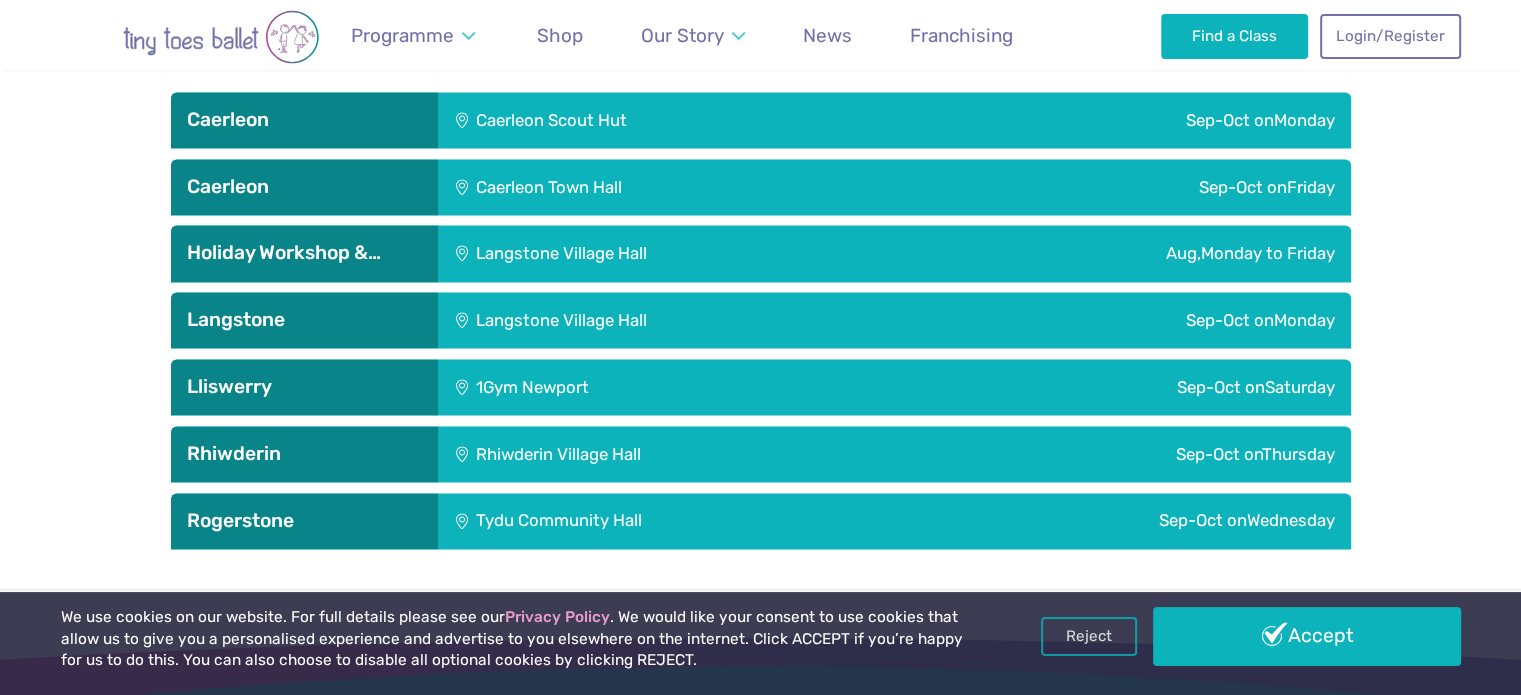 click on "Sep-Oct on  Monday" at bounding box center [1136, 120] 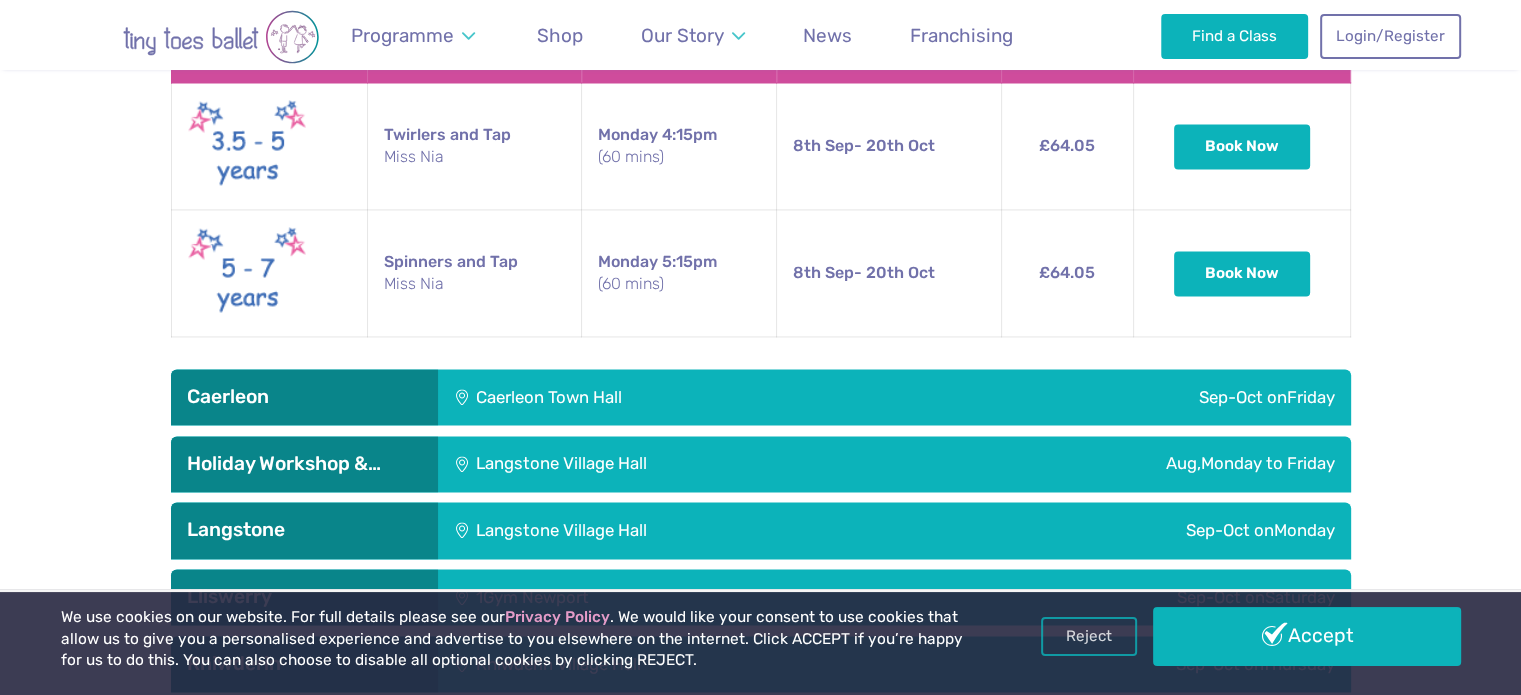 scroll, scrollTop: 3047, scrollLeft: 0, axis: vertical 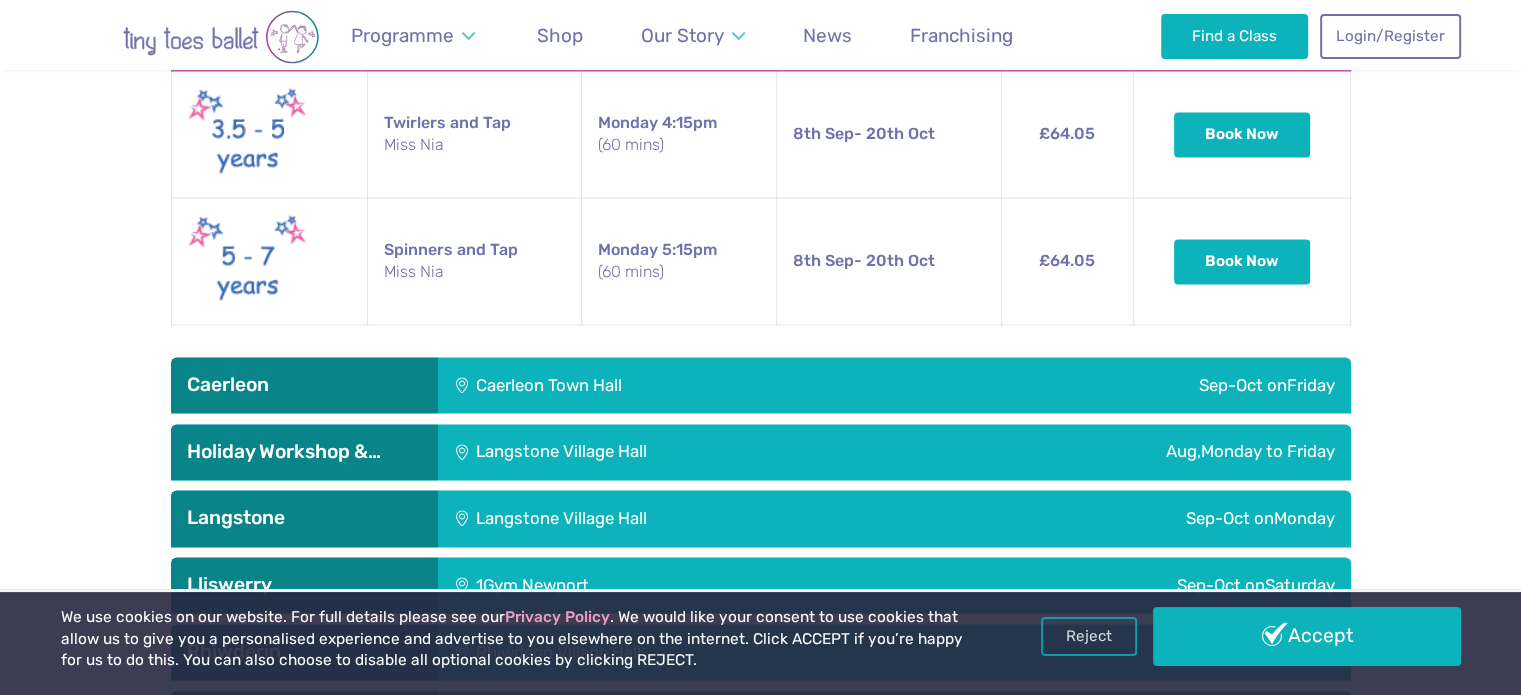 click on "Caerleon Town Hall" at bounding box center (686, 385) 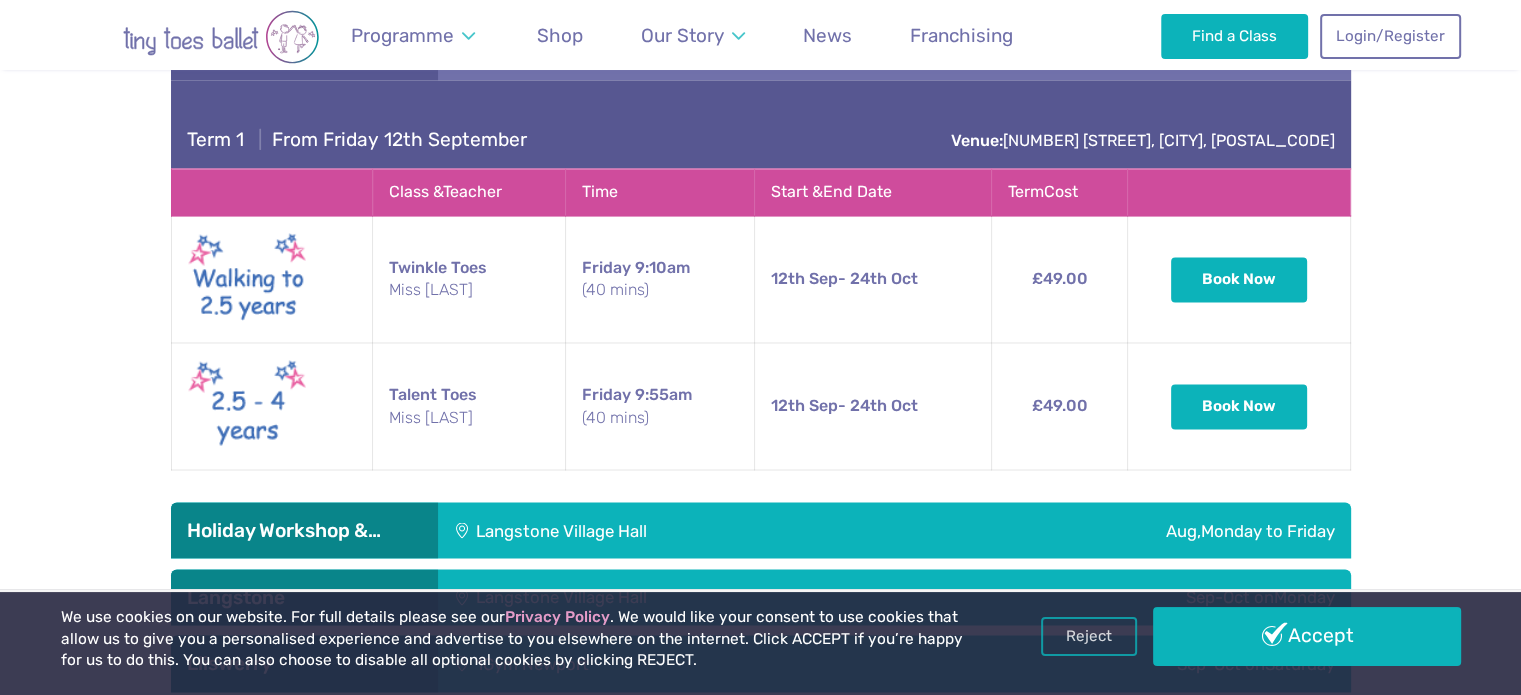 scroll, scrollTop: 3378, scrollLeft: 0, axis: vertical 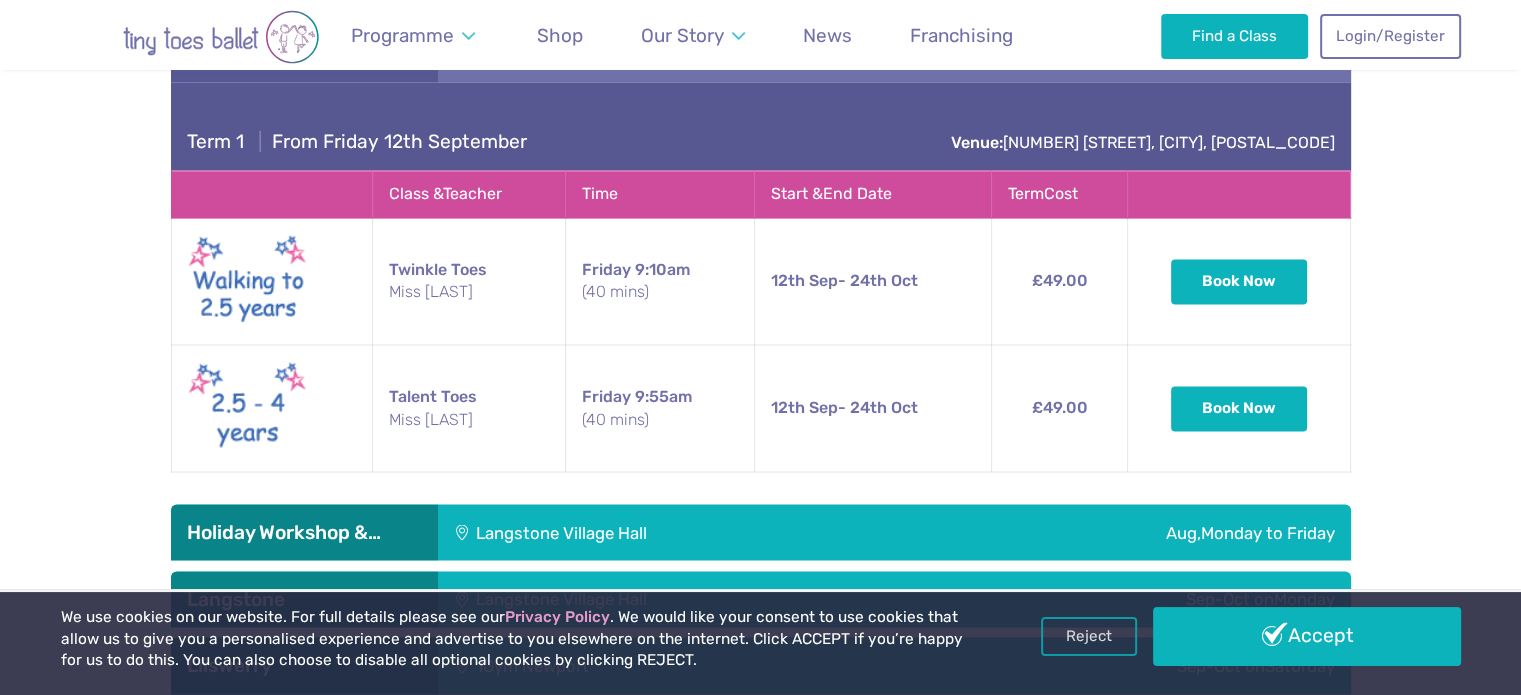 drag, startPoint x: 970, startPoint y: 138, endPoint x: 1334, endPoint y: 141, distance: 364.01236 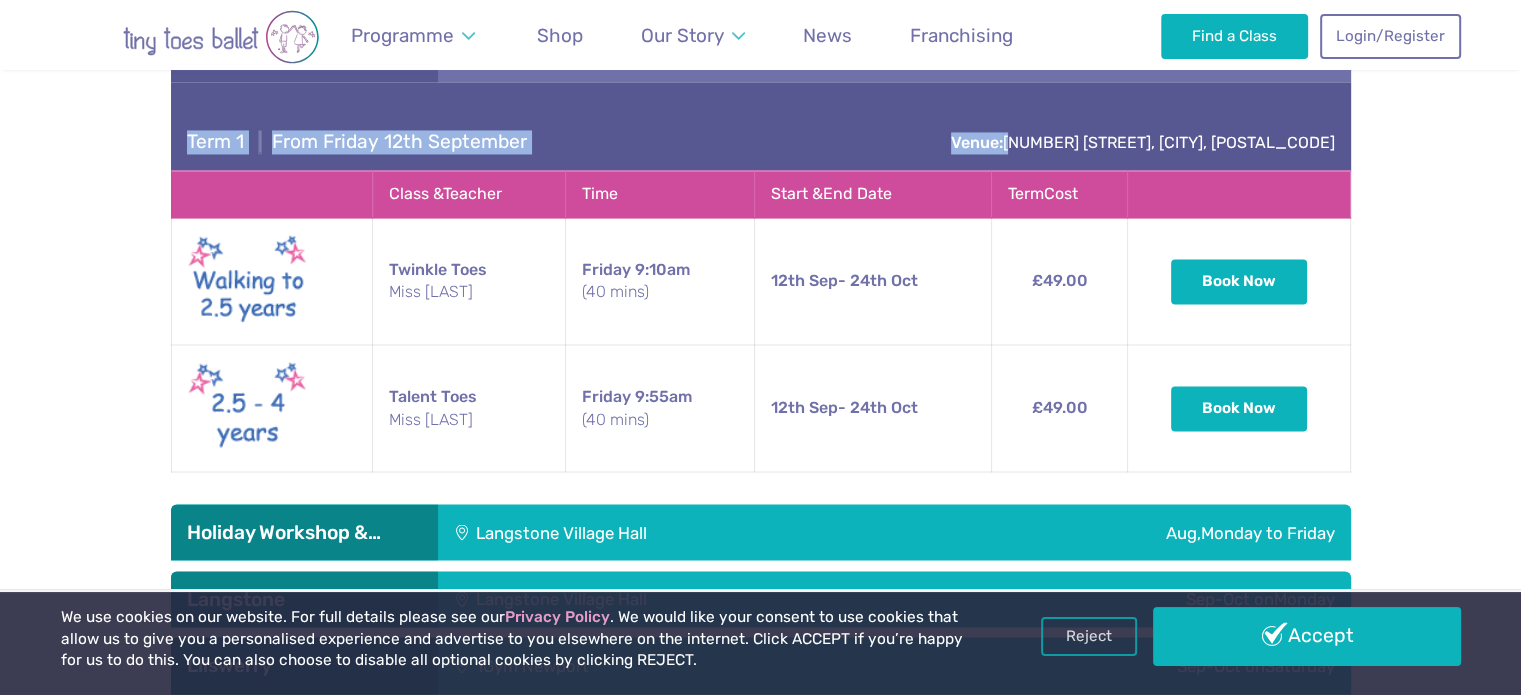 drag, startPoint x: 1344, startPoint y: 141, endPoint x: 1064, endPoint y: 151, distance: 280.17853 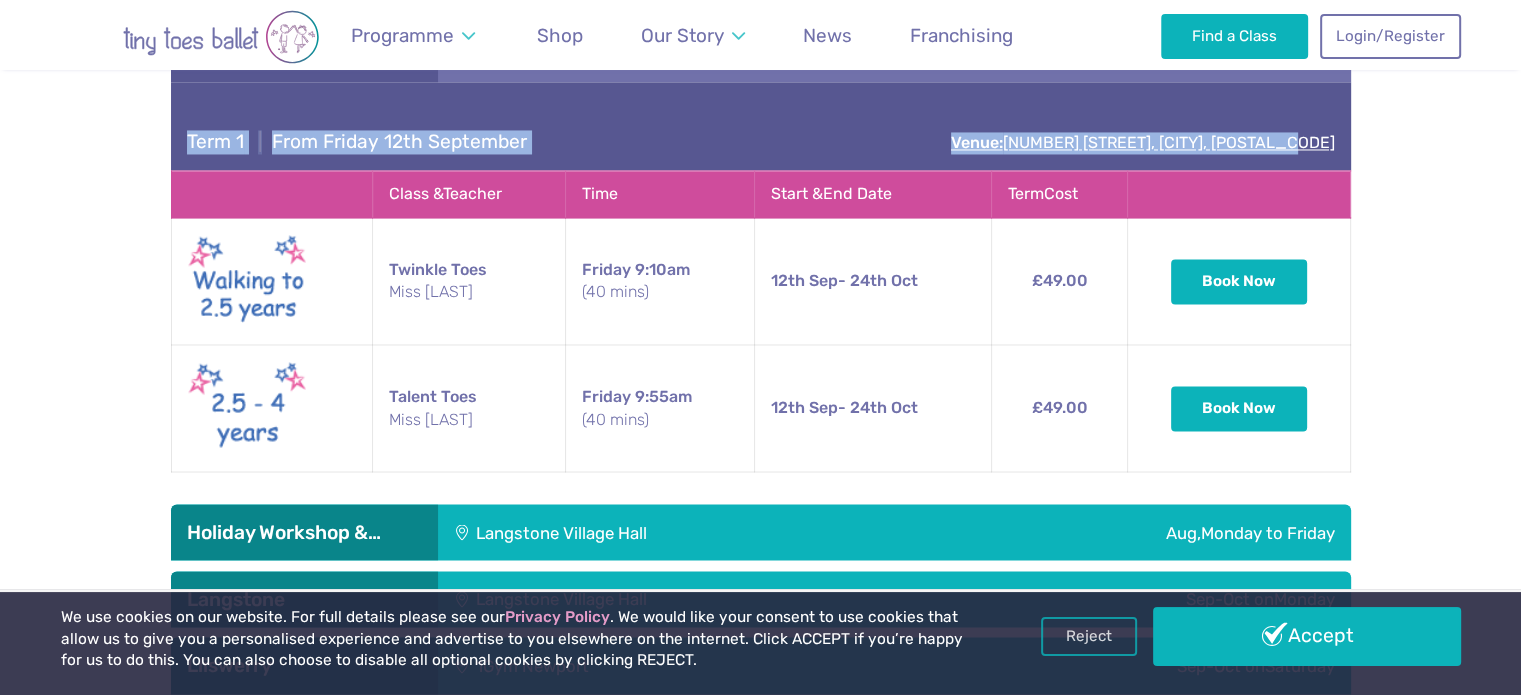 drag, startPoint x: 1063, startPoint y: 122, endPoint x: 1332, endPoint y: 144, distance: 269.89813 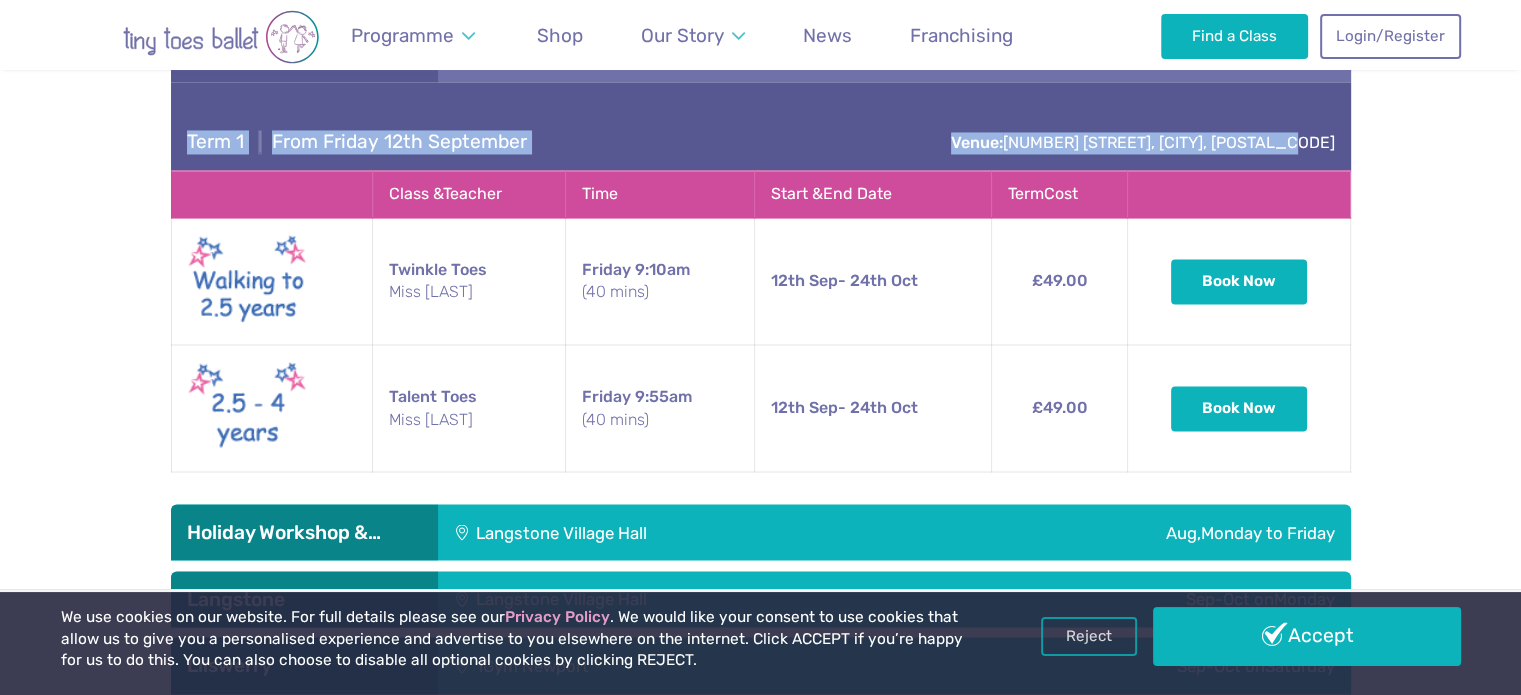 drag, startPoint x: 769, startPoint y: 281, endPoint x: 943, endPoint y: 277, distance: 174.04597 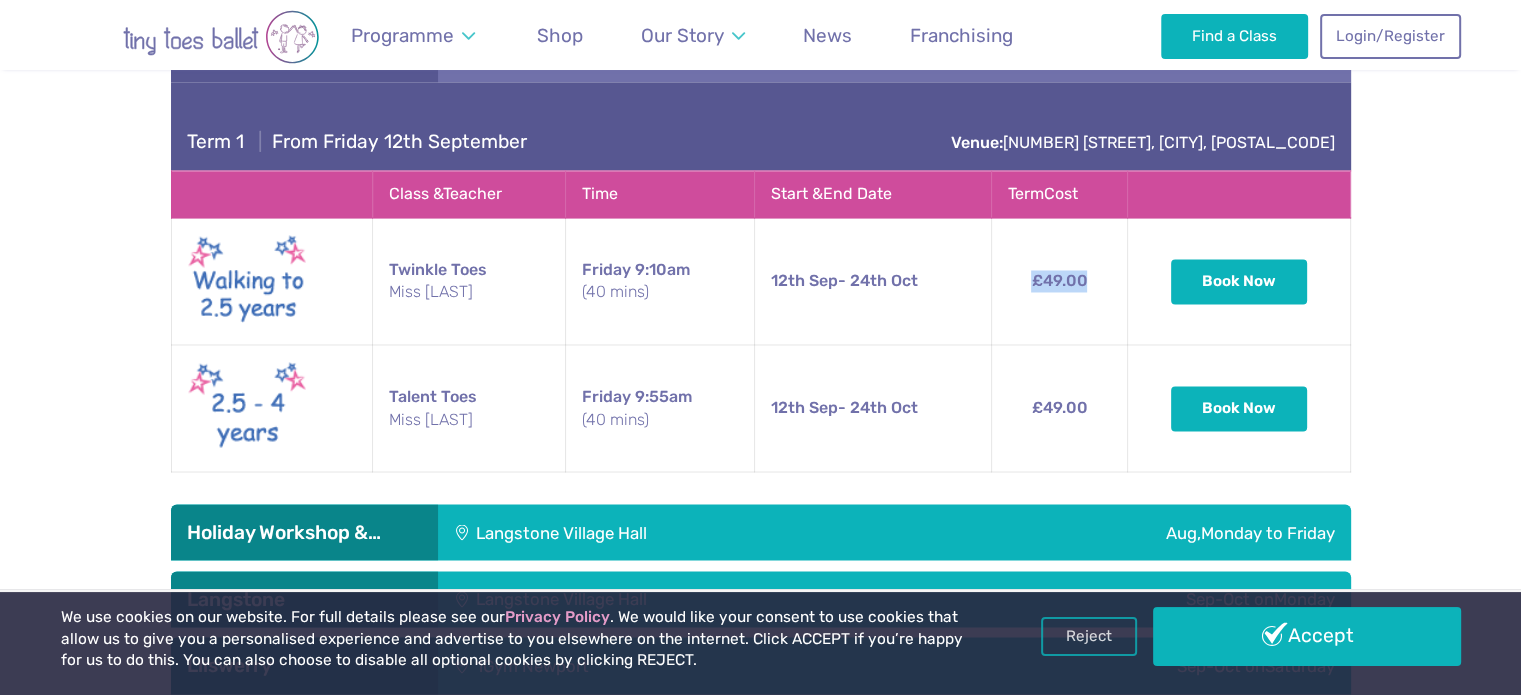 drag, startPoint x: 1095, startPoint y: 279, endPoint x: 1003, endPoint y: 303, distance: 95.07891 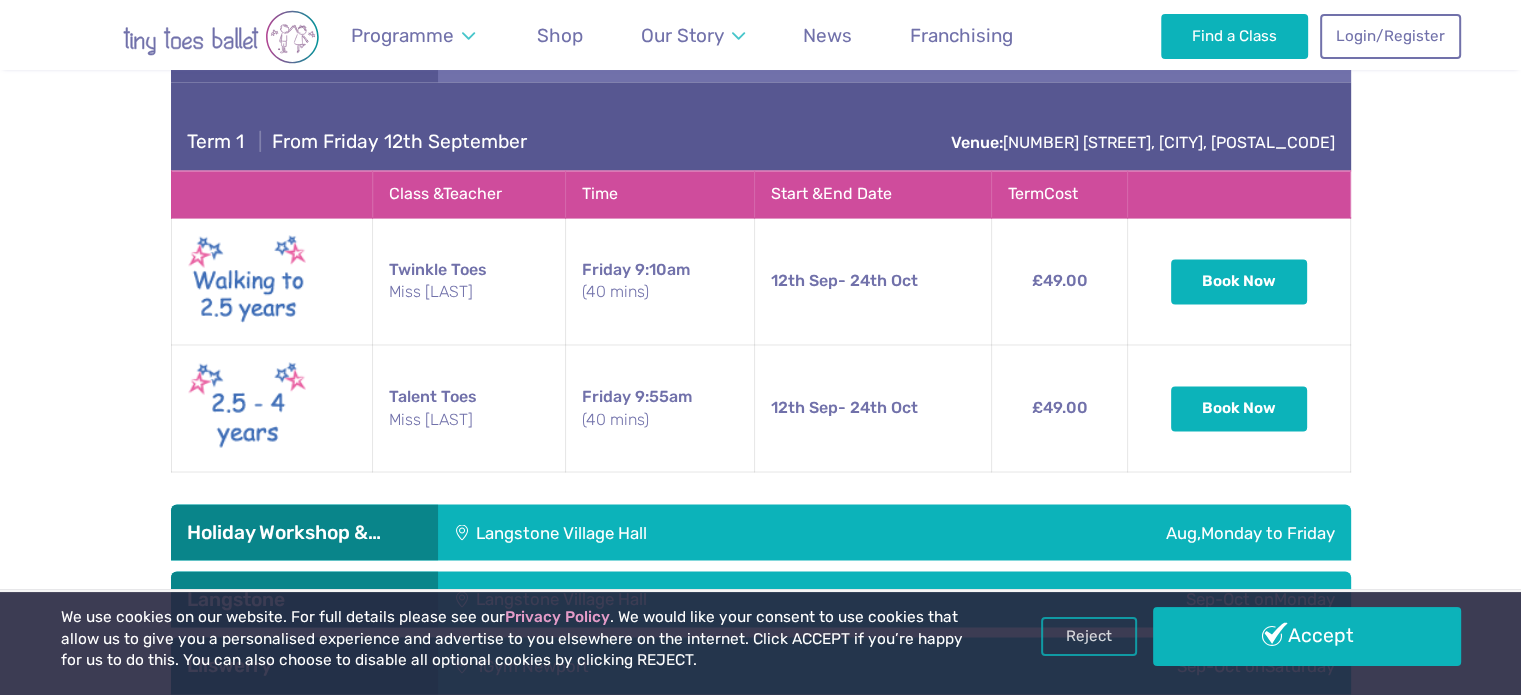 drag, startPoint x: 920, startPoint y: 275, endPoint x: 764, endPoint y: 280, distance: 156.08011 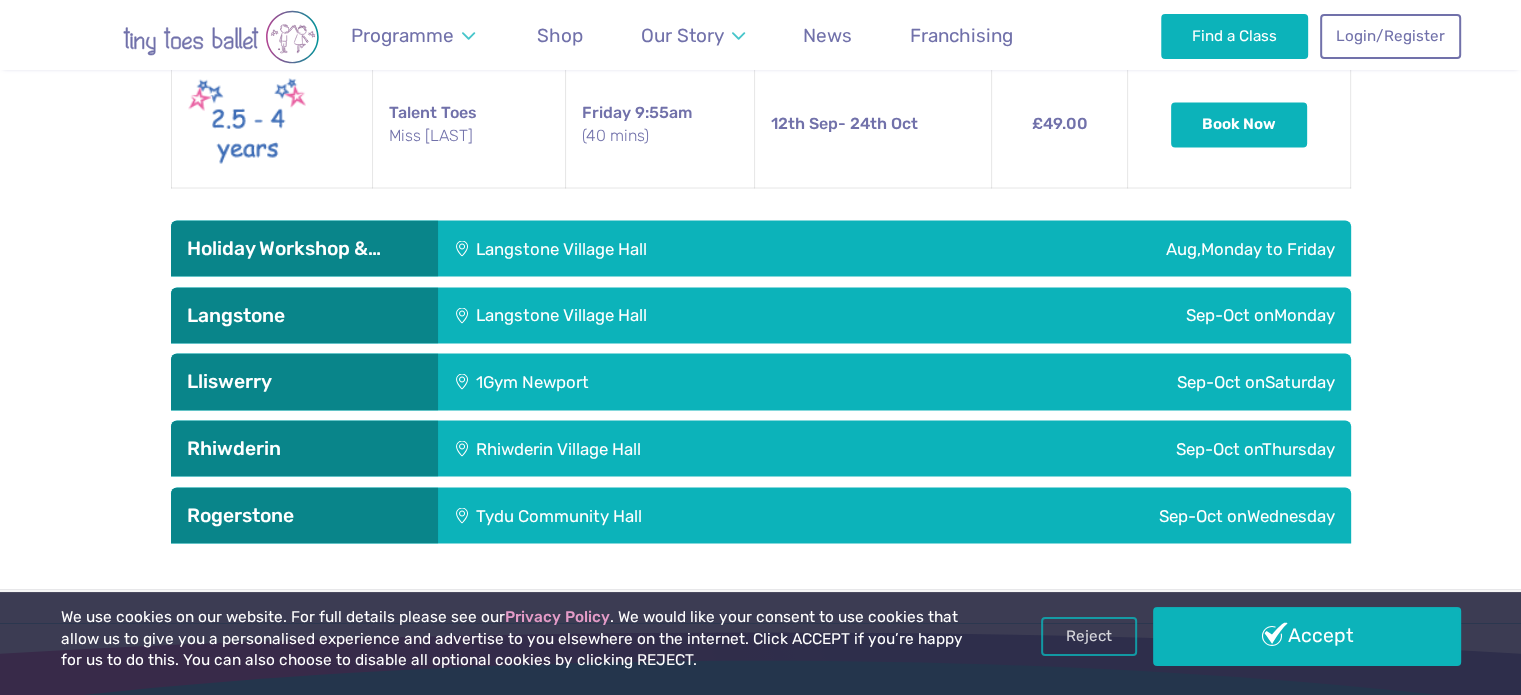 scroll, scrollTop: 3674, scrollLeft: 0, axis: vertical 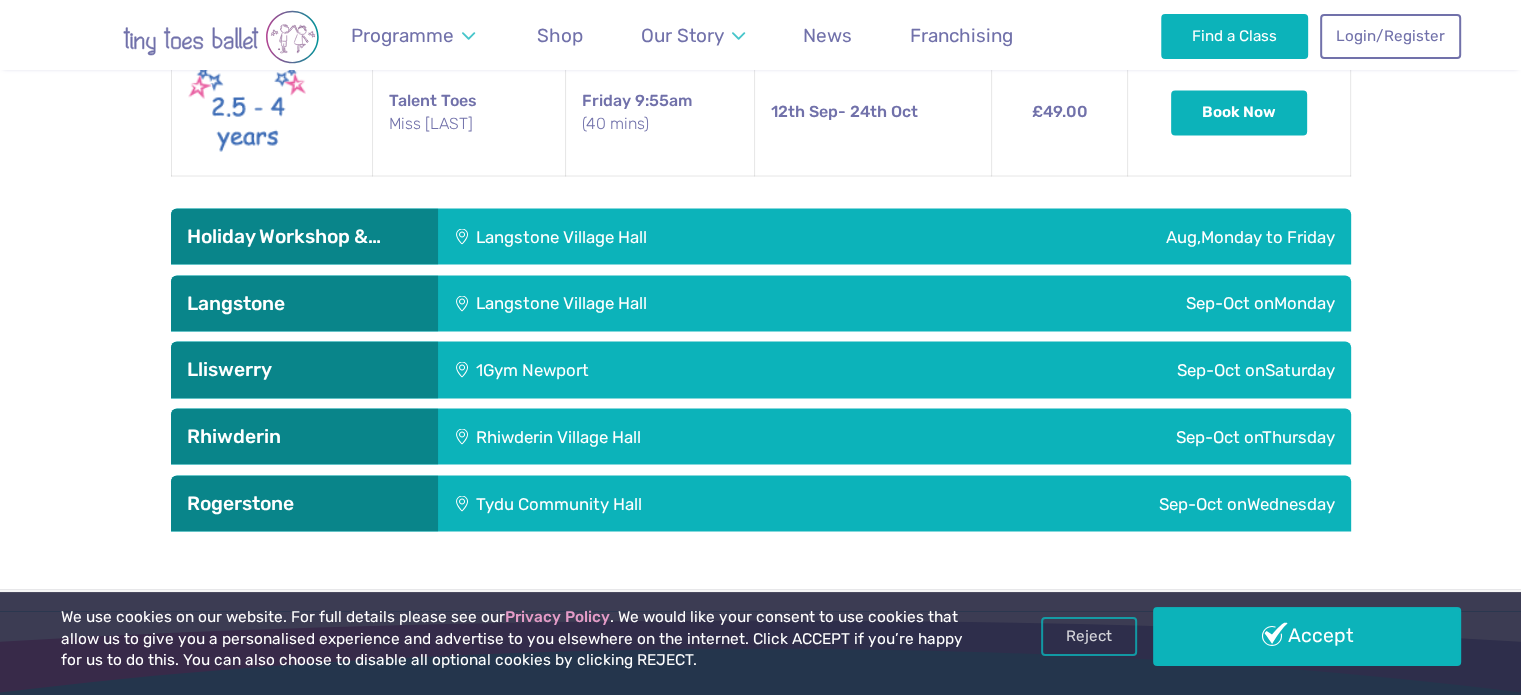 click on "Lliswerry" at bounding box center (304, 369) 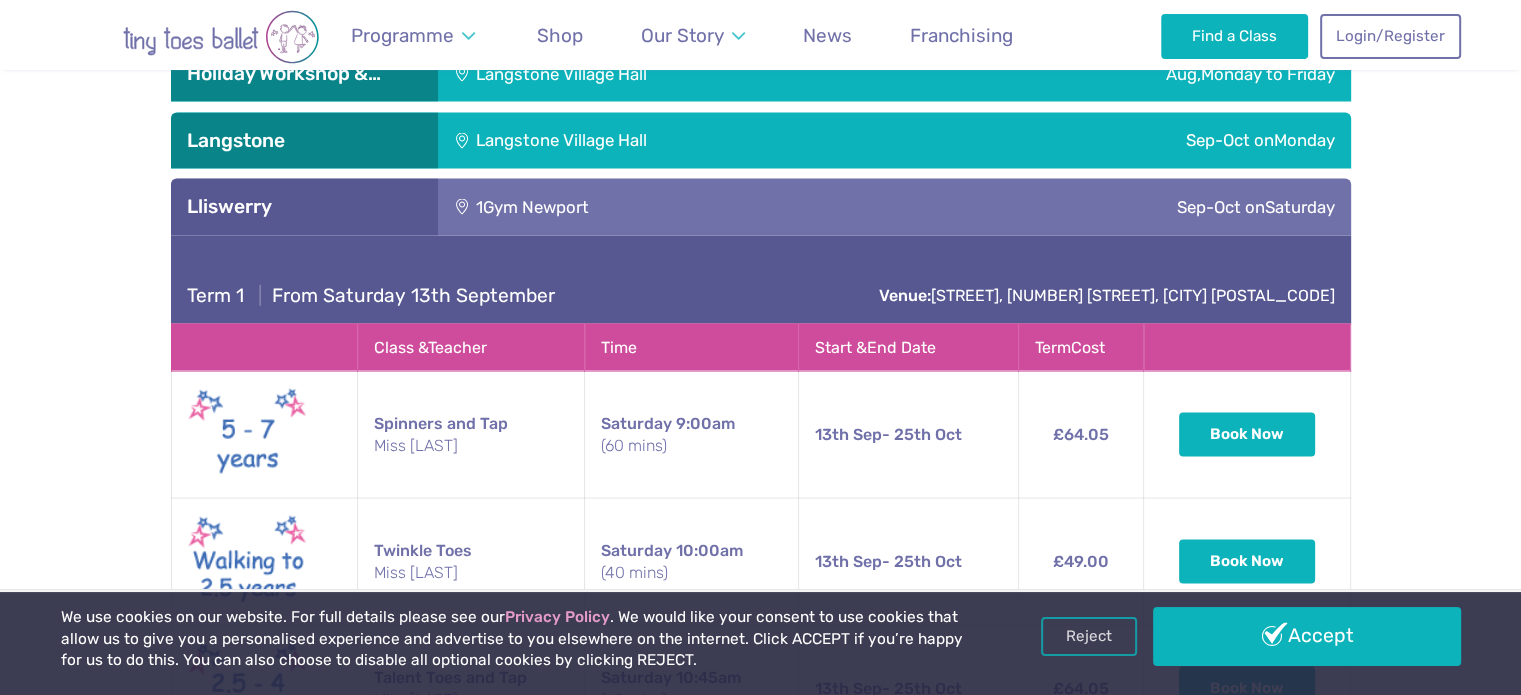 scroll, scrollTop: 3832, scrollLeft: 0, axis: vertical 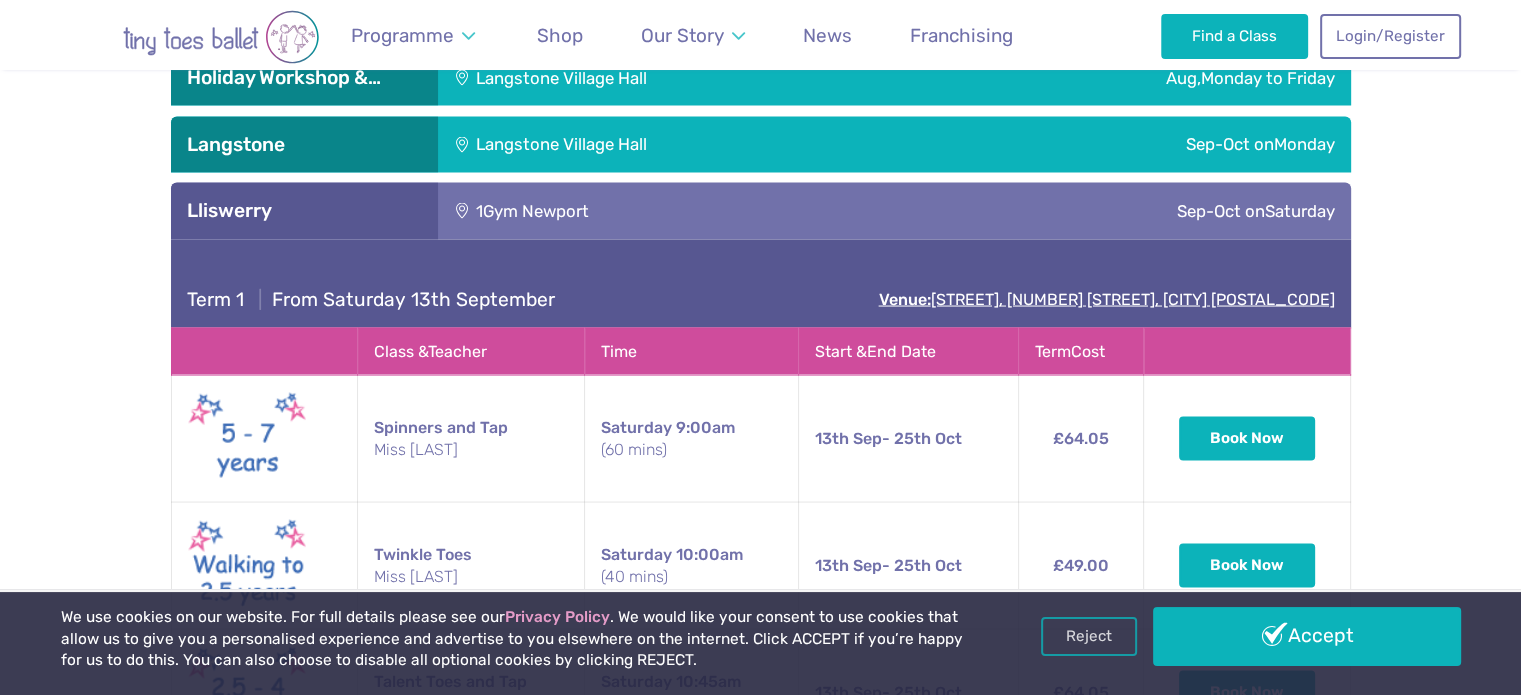drag, startPoint x: 1336, startPoint y: 302, endPoint x: 1312, endPoint y: 302, distance: 24 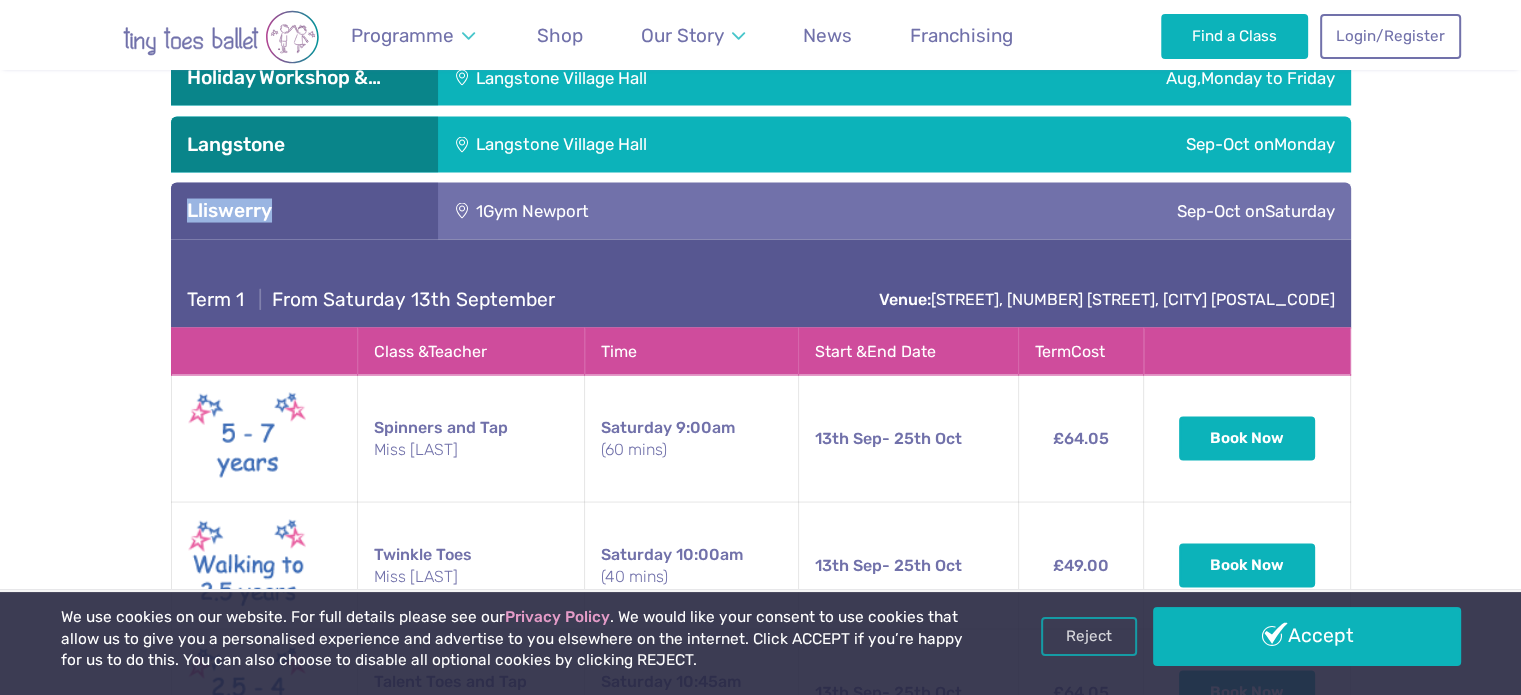 drag, startPoint x: 280, startPoint y: 203, endPoint x: 153, endPoint y: 203, distance: 127 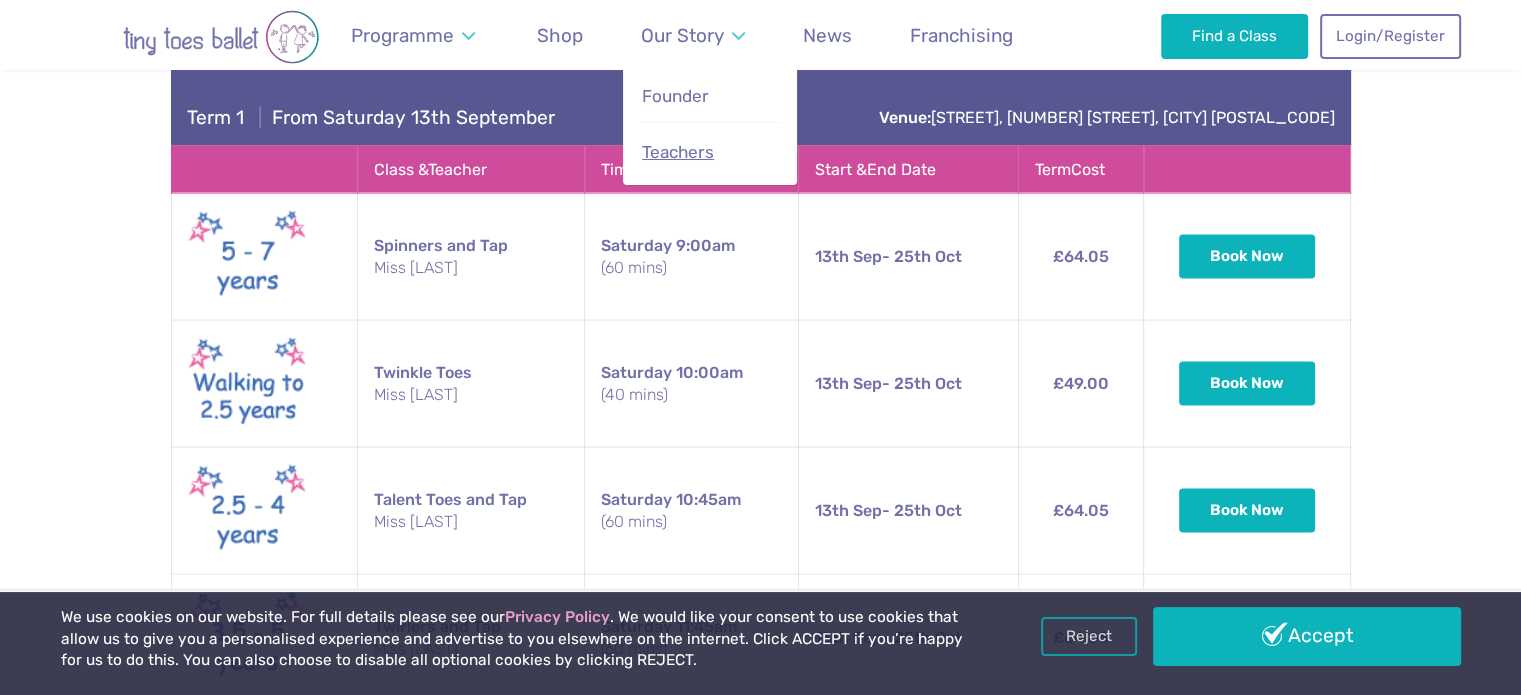 scroll, scrollTop: 4016, scrollLeft: 0, axis: vertical 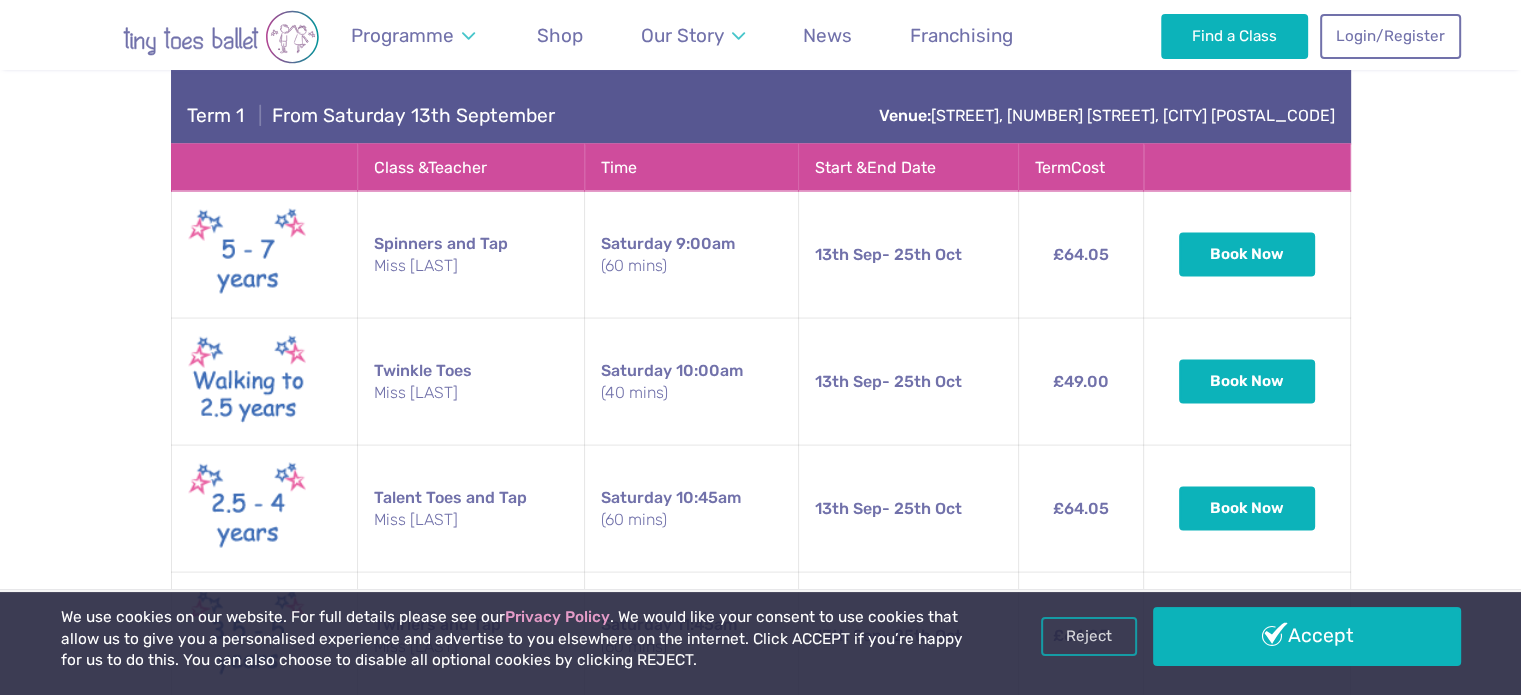 click on "Our Classes in
Newport
Caerleon Caerleon Scout Hut Sep-Oct on  Monday
Term 1   |  From Monday 8th September
Venue:  Cold Bath Road, Caerleon
Class &  Teacher
Time
Start &  End Date
Places  Left
Term  Cost
Twirlers and Tap Miss Nia
Monday   4:15pm (60 mins)
8th Sep  - 20th Oct Monday   8th Sep - 20th Oct 4:15pm (60 mins)
Places left:
7
£64.05
Book Now
Spinners and Tap Miss Nia
Monday   5:15pm (60 mins)
8th Sep  - 20th Oct Monday   8th Sep - 20th Oct 5:15pm (60 mins)
Places left:
3
£64.05
Book Now
Caerleon Caerleon Town Hall  Sep-Oct on  Friday
Term 1   |  From Friday 12th September
Venue:  2 Church Street, Caerleon, NP18 2AW" at bounding box center (760, -180) 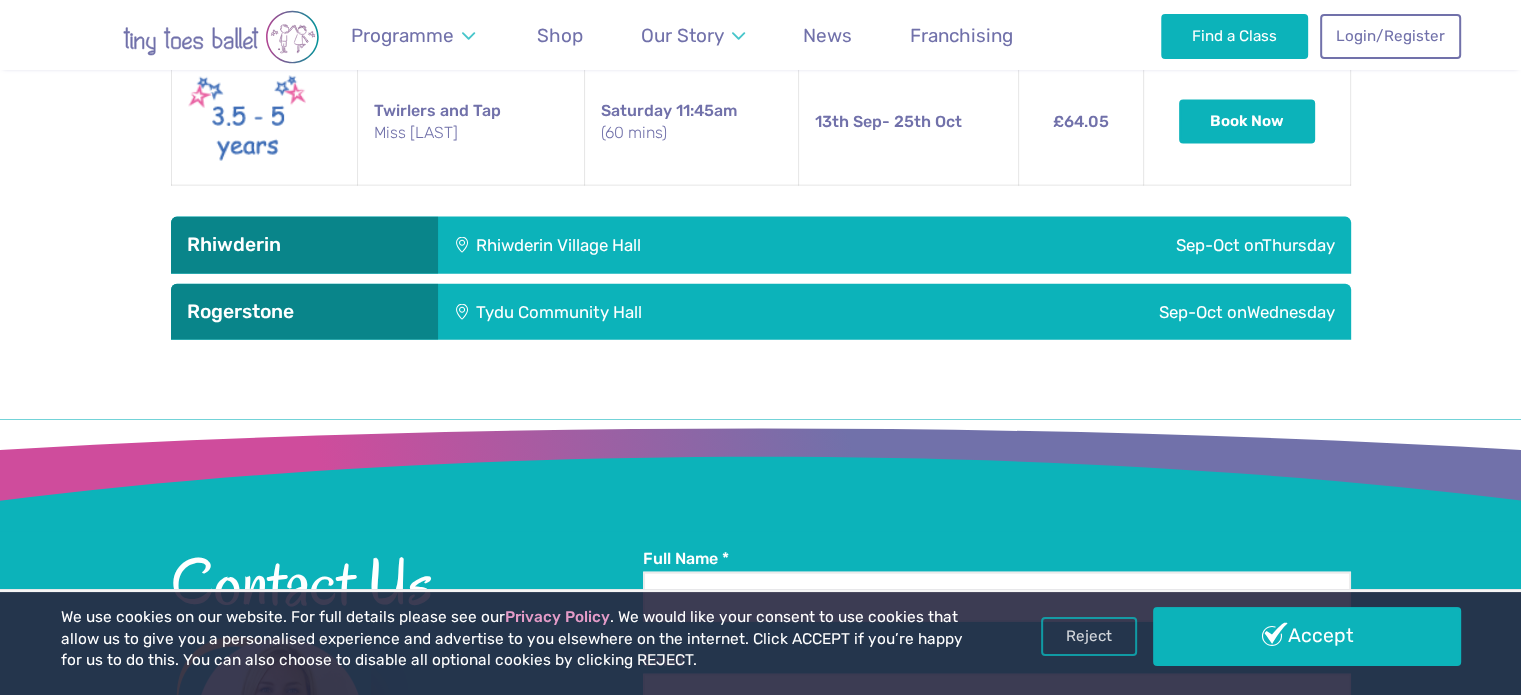 scroll, scrollTop: 4532, scrollLeft: 0, axis: vertical 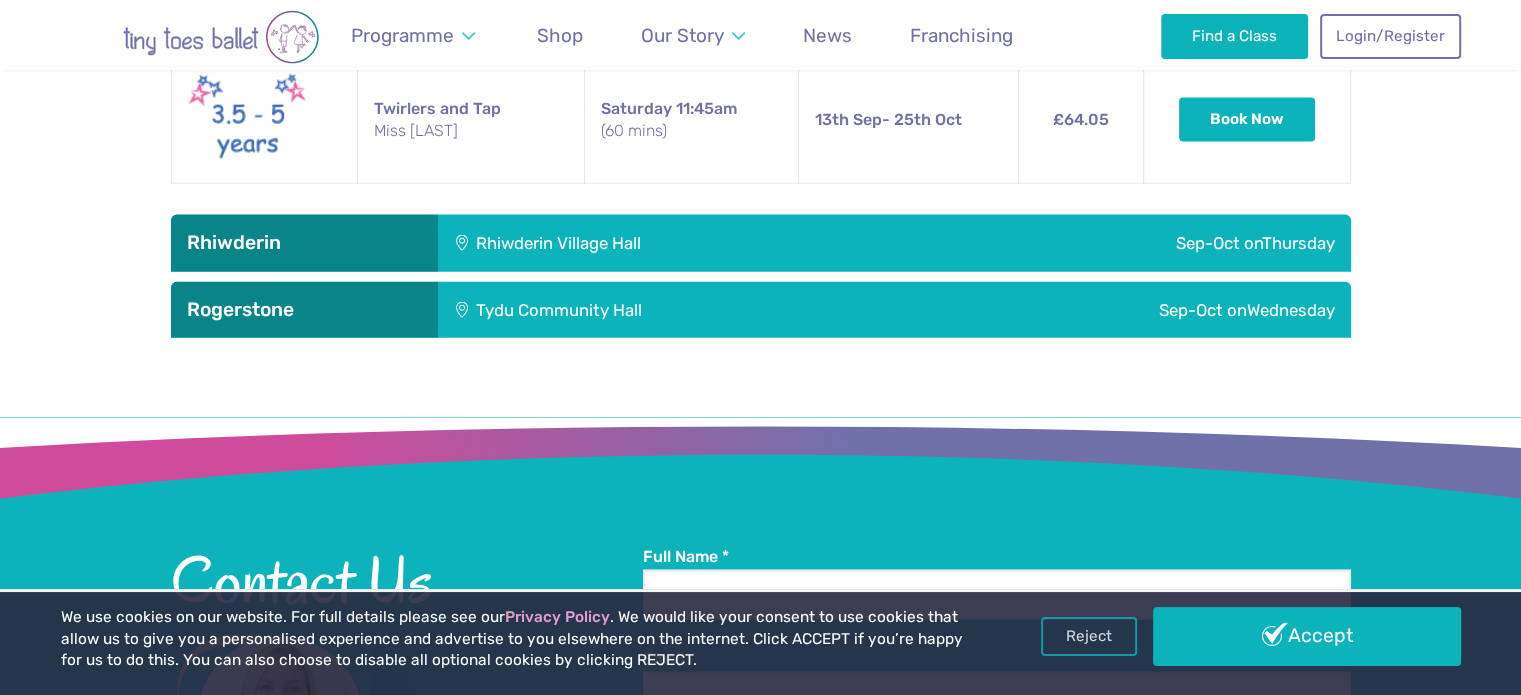 click on "Tydu Community Hall" at bounding box center (673, 310) 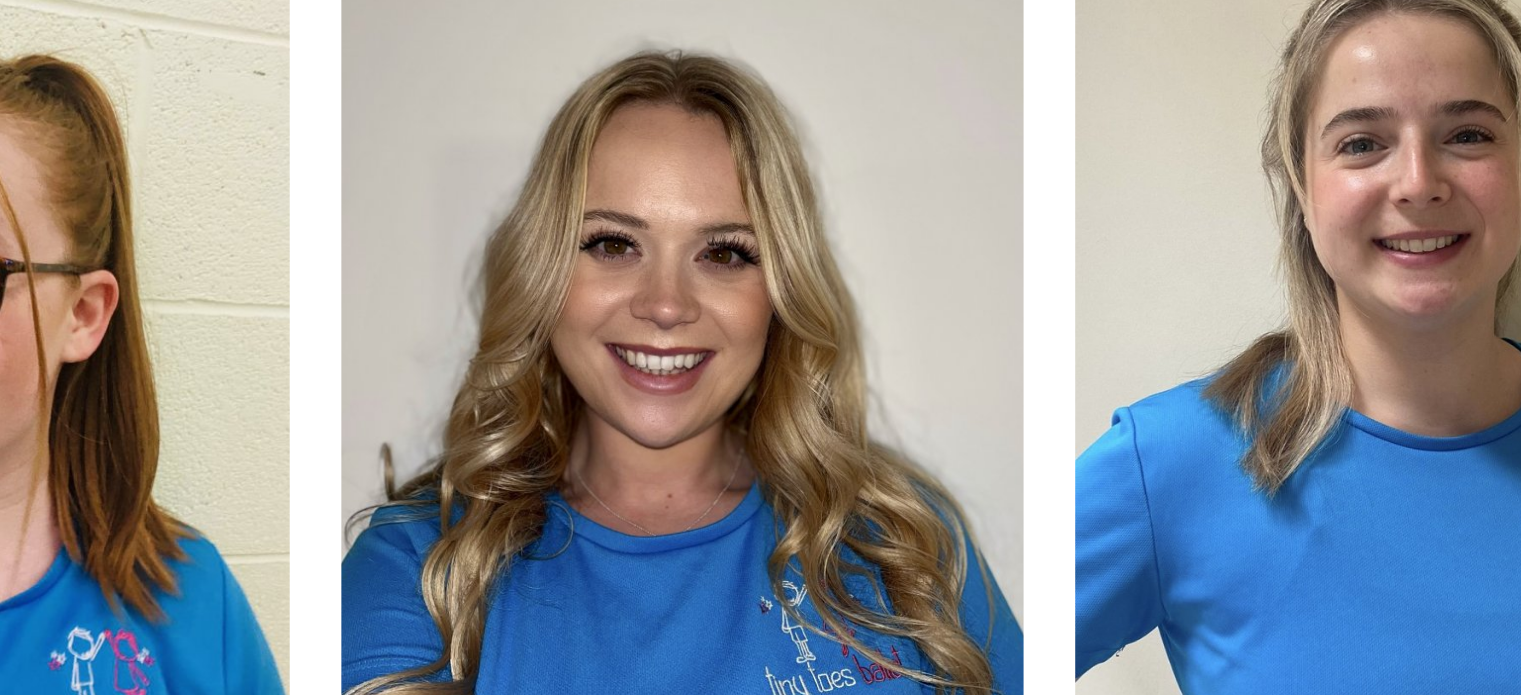 scroll, scrollTop: 2183, scrollLeft: 0, axis: vertical 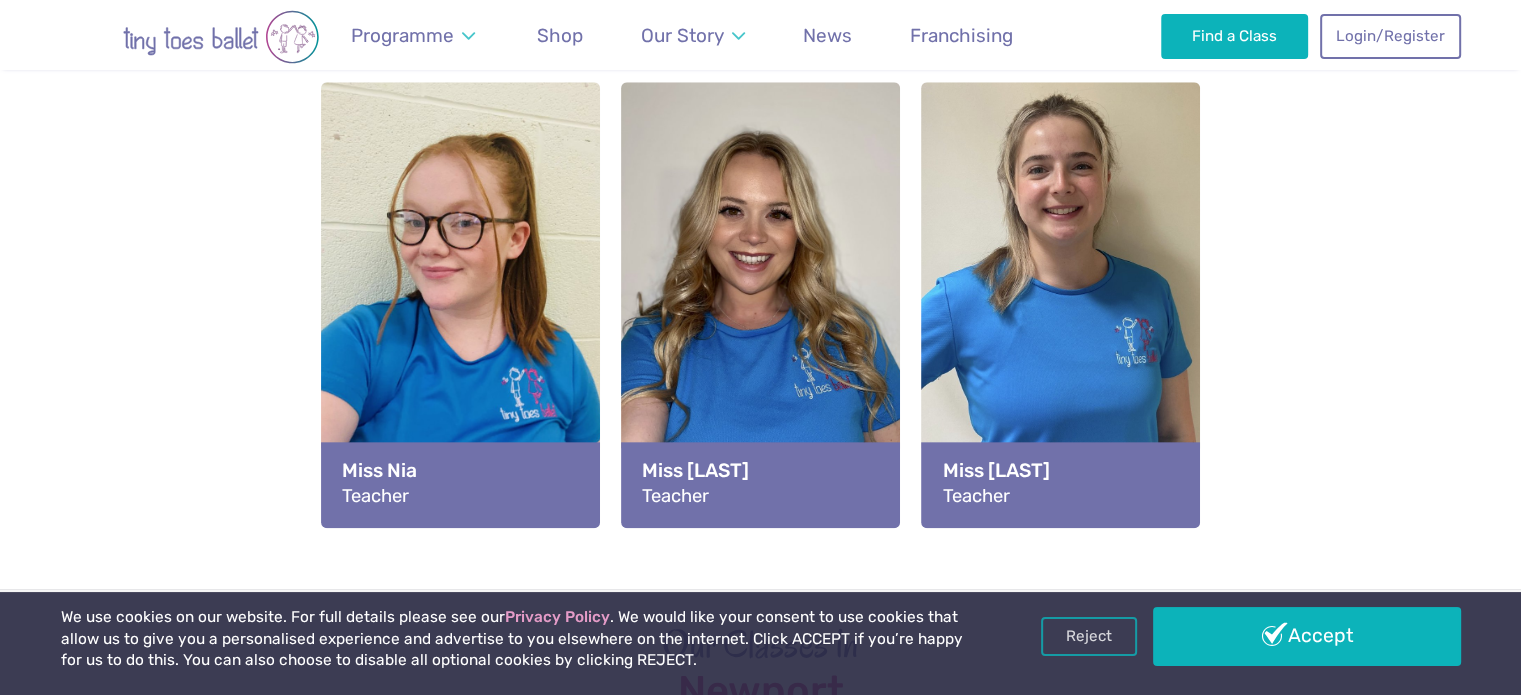 click at bounding box center (1060, 265) 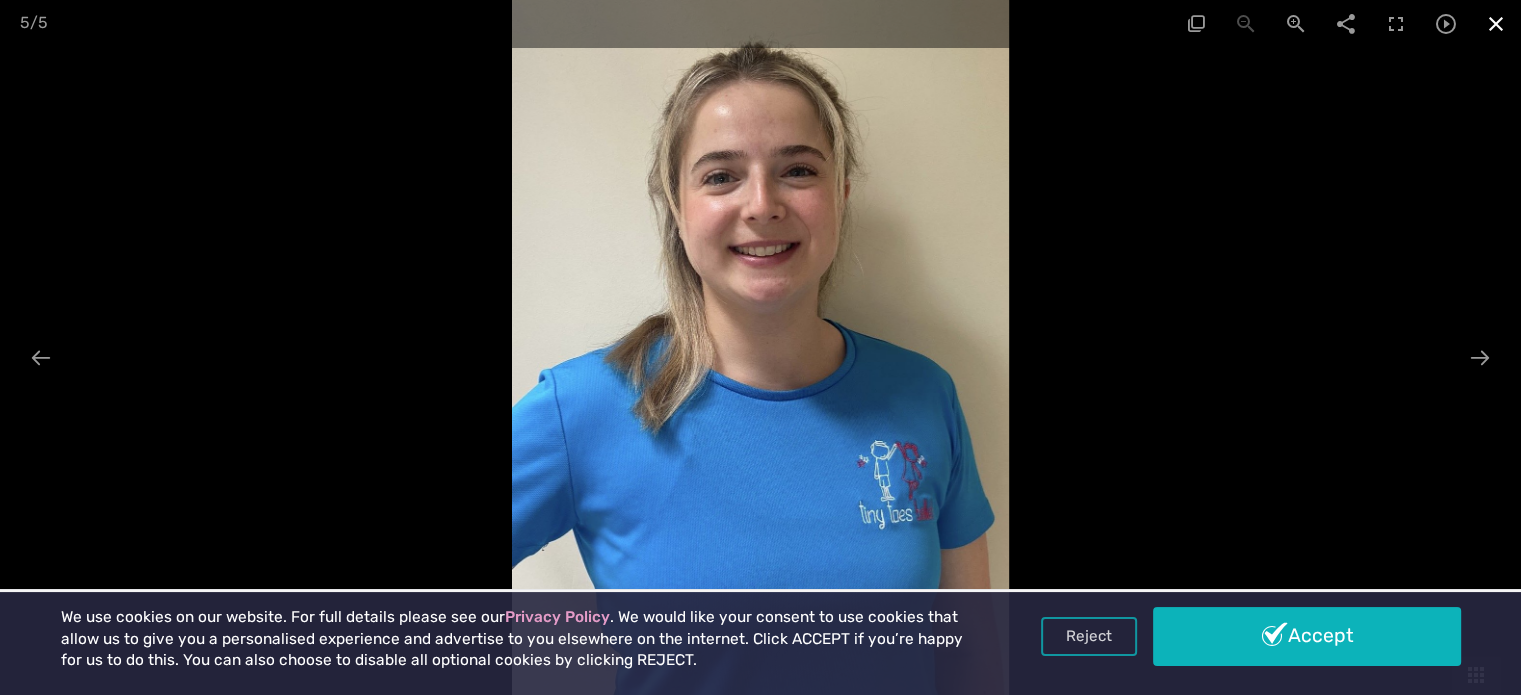 click at bounding box center (1496, 23) 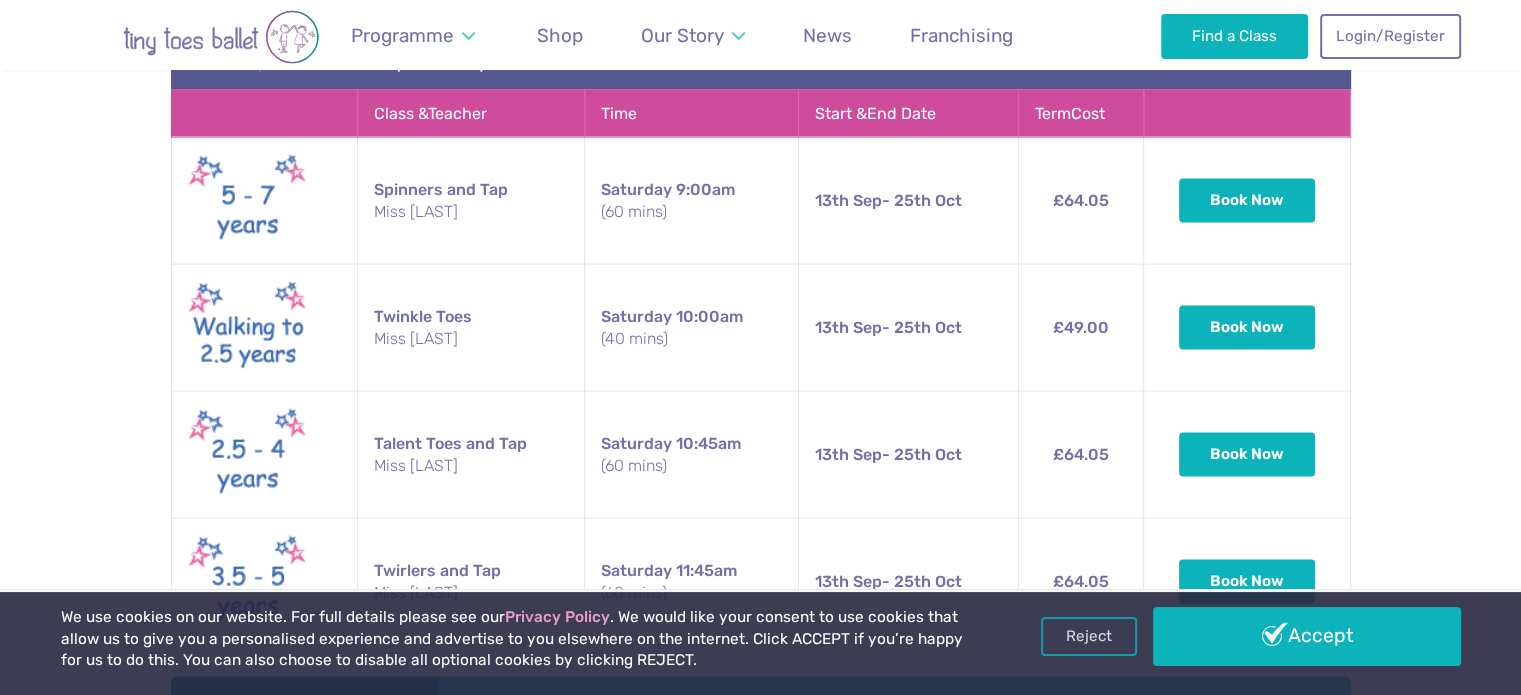 scroll, scrollTop: 4091, scrollLeft: 0, axis: vertical 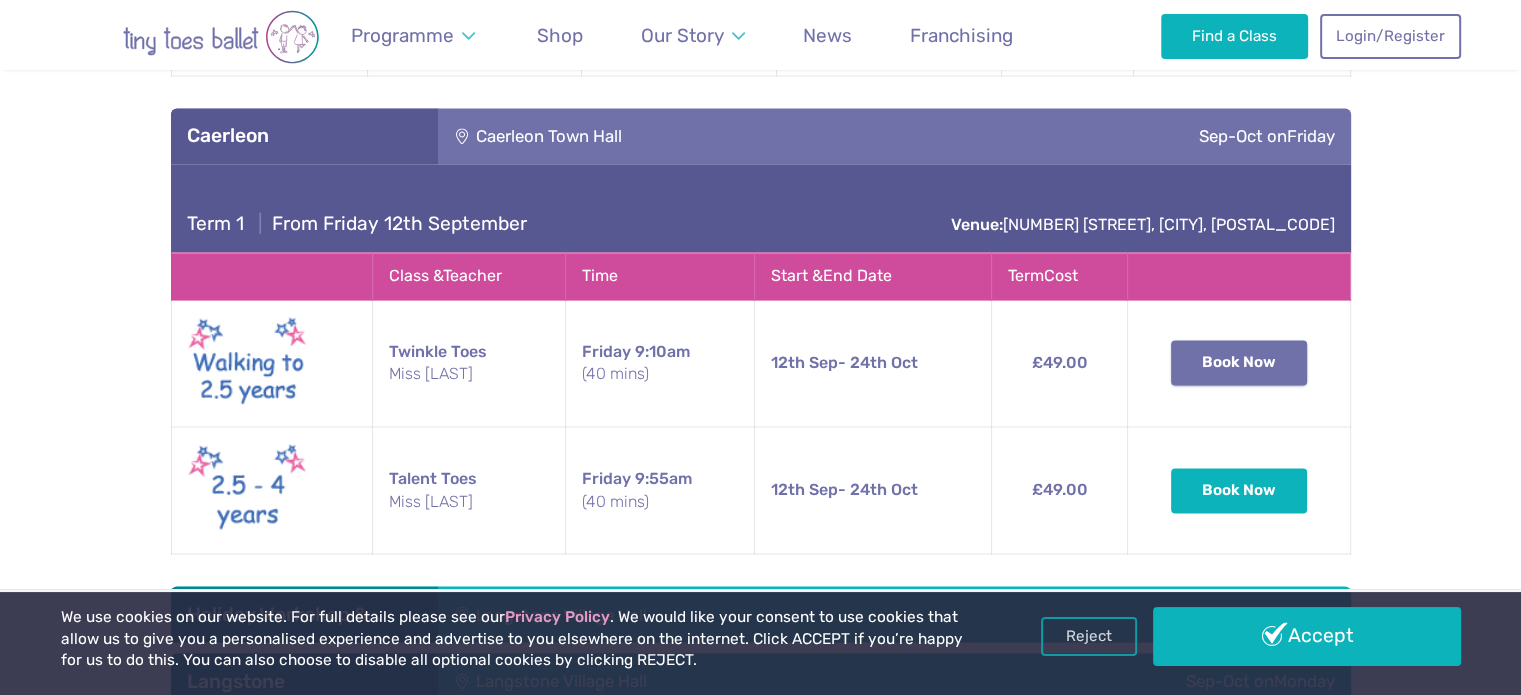 click on "Book Now" at bounding box center (1239, 362) 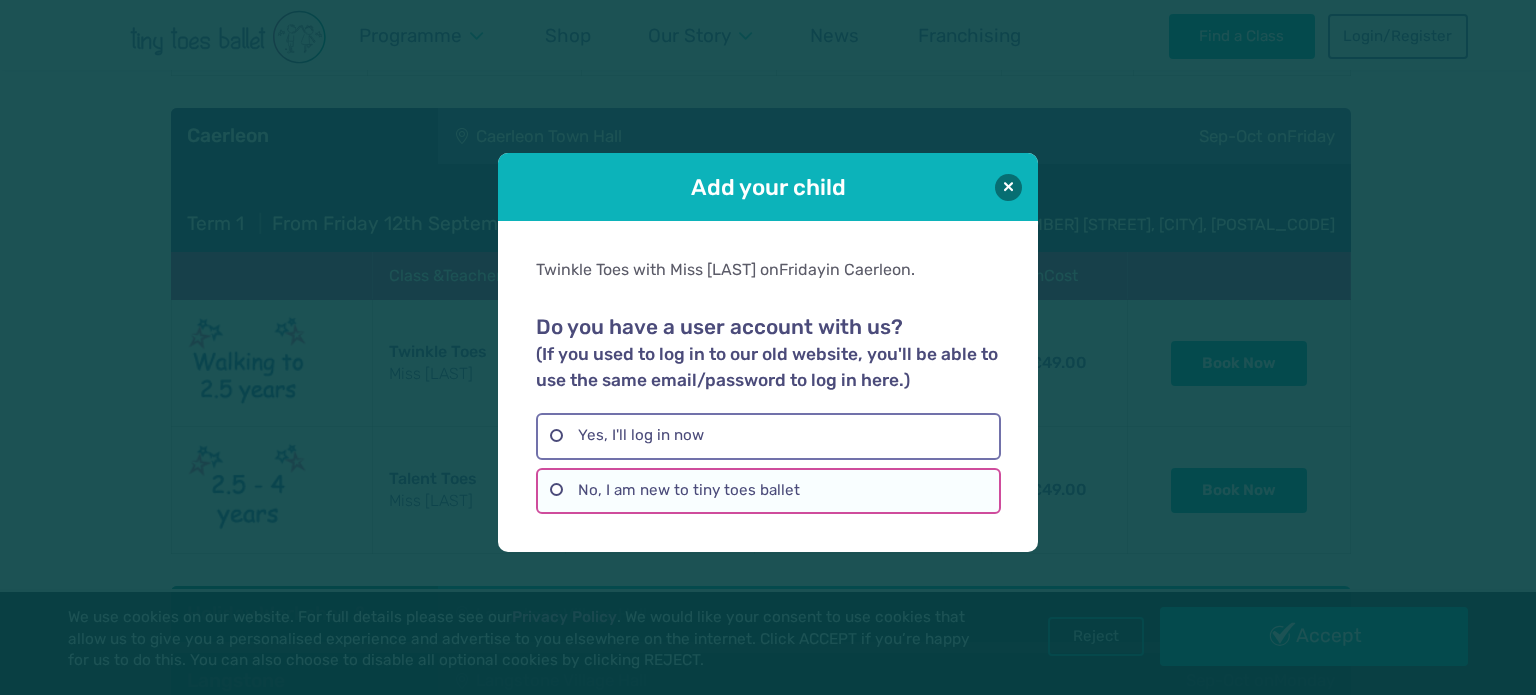 click on "No, I am new to tiny toes ballet" at bounding box center [768, 491] 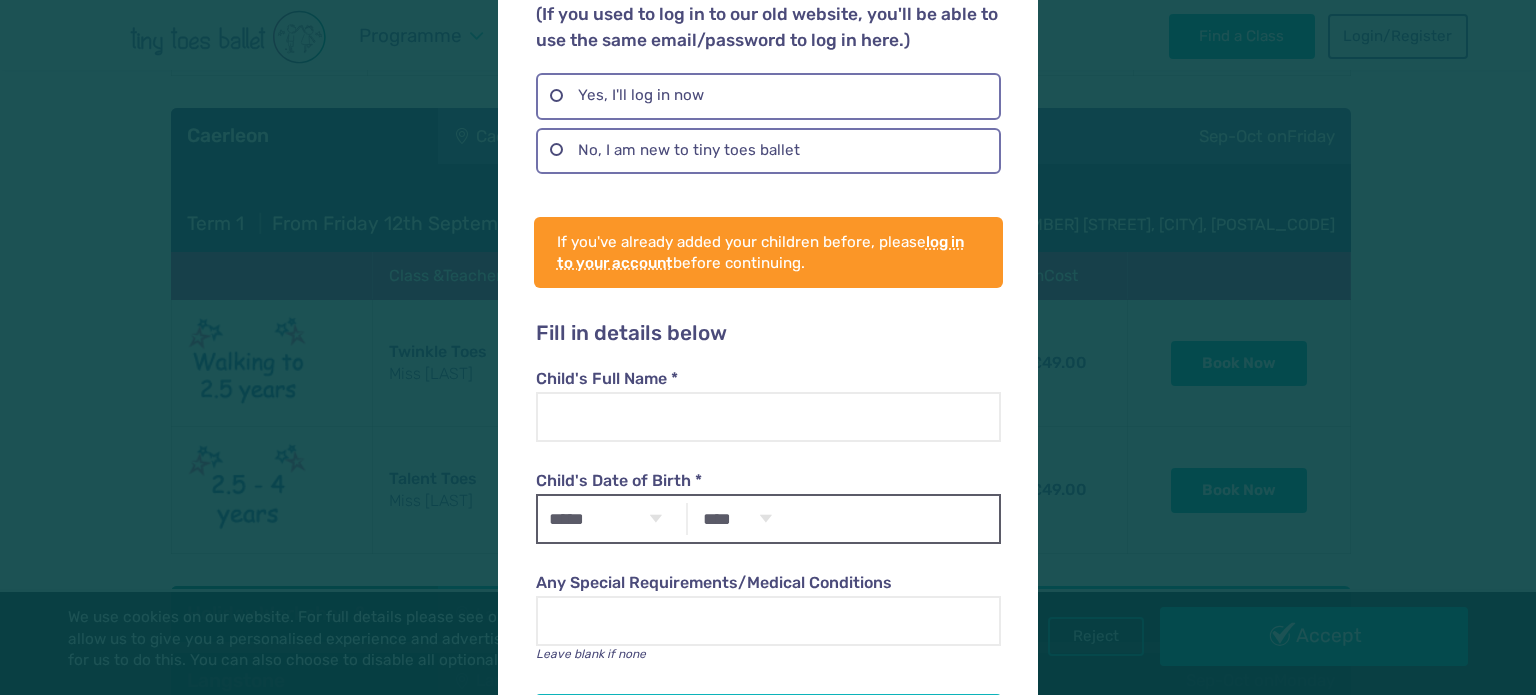 scroll, scrollTop: 208, scrollLeft: 0, axis: vertical 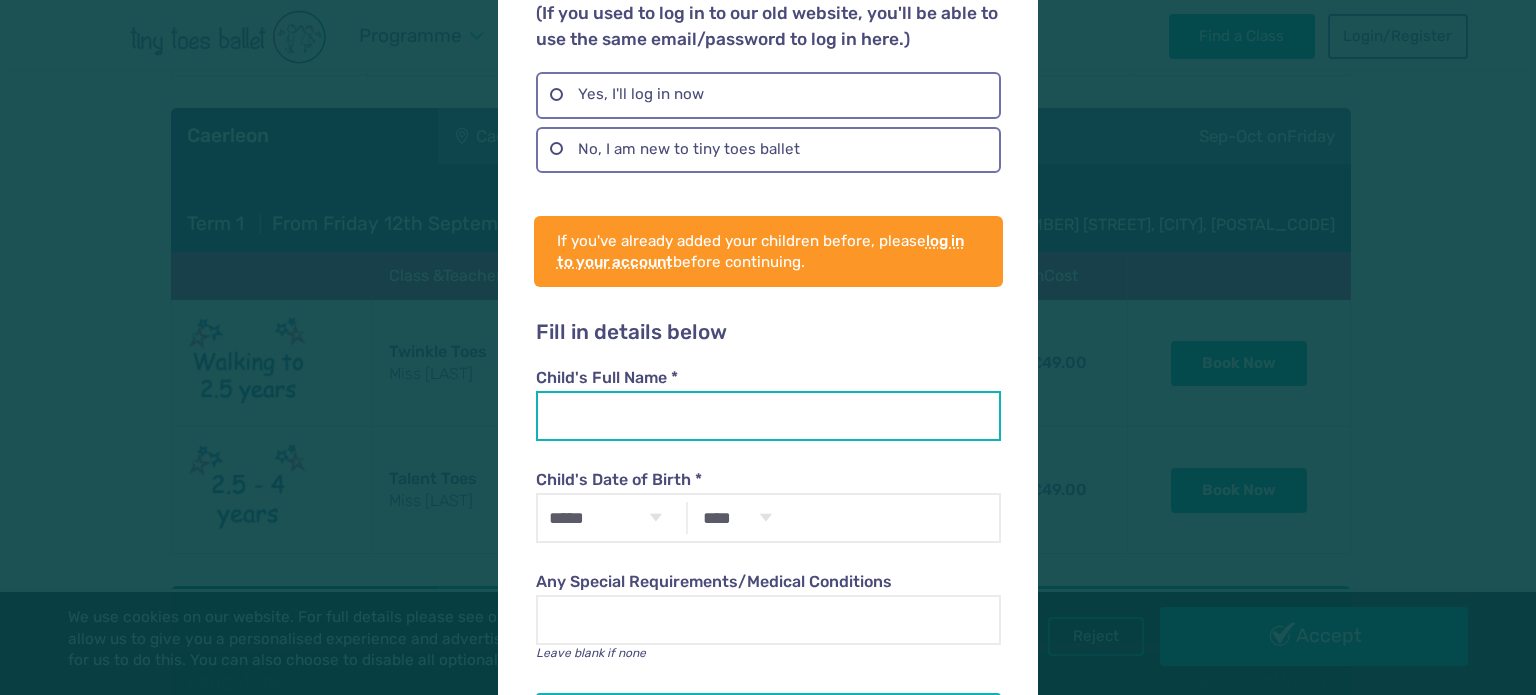 click on "Child's Full Name *" at bounding box center [768, 416] 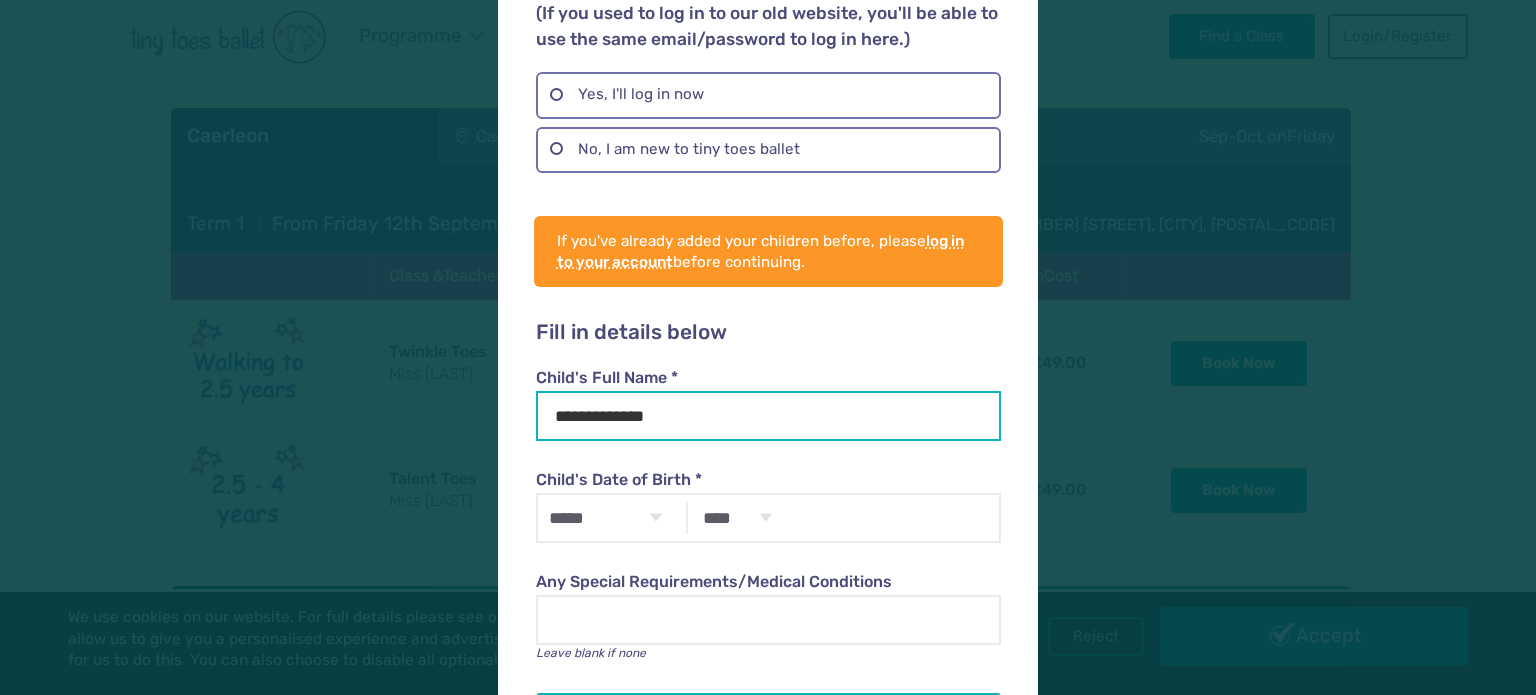type on "**********" 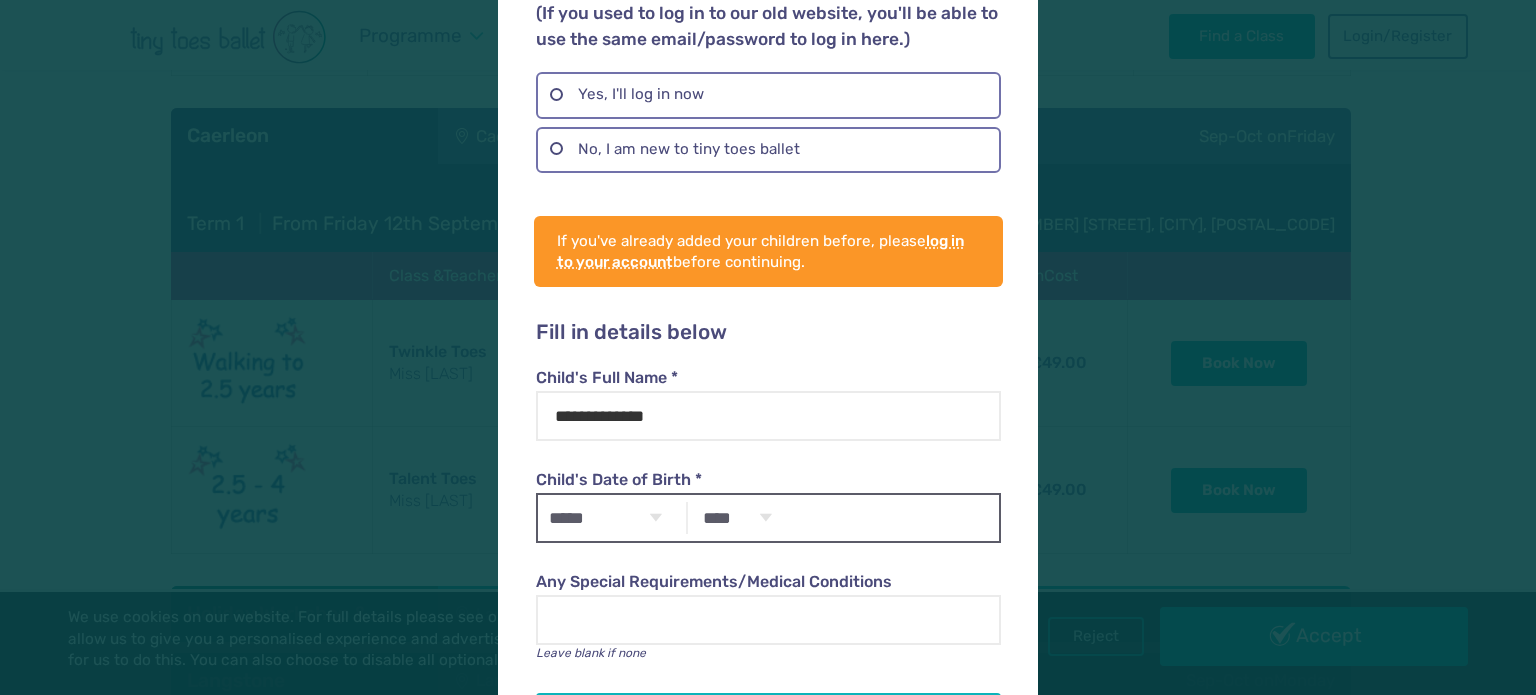 click on "***** ******* ******** ***** ***** *** **** **** ****** ********* ******* ******** ********" at bounding box center (605, 518) 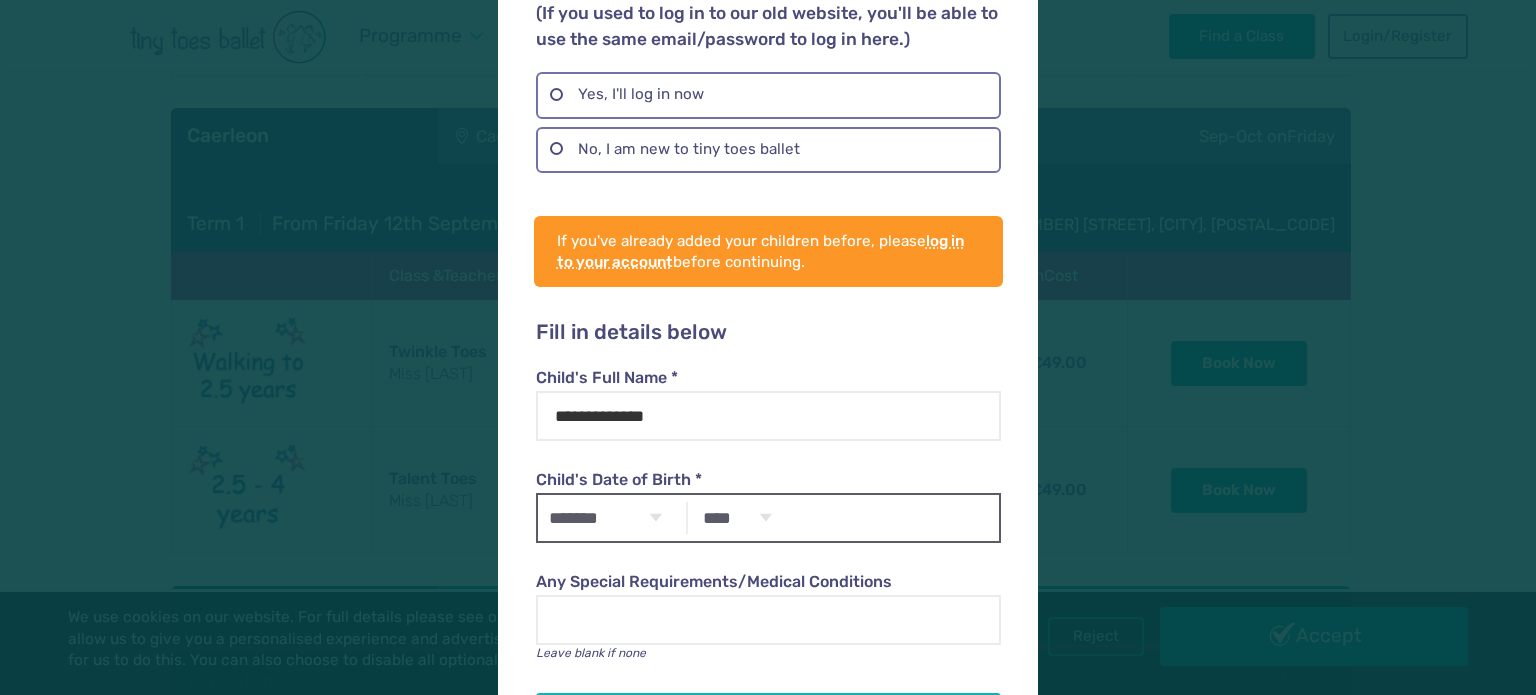 select on "****" 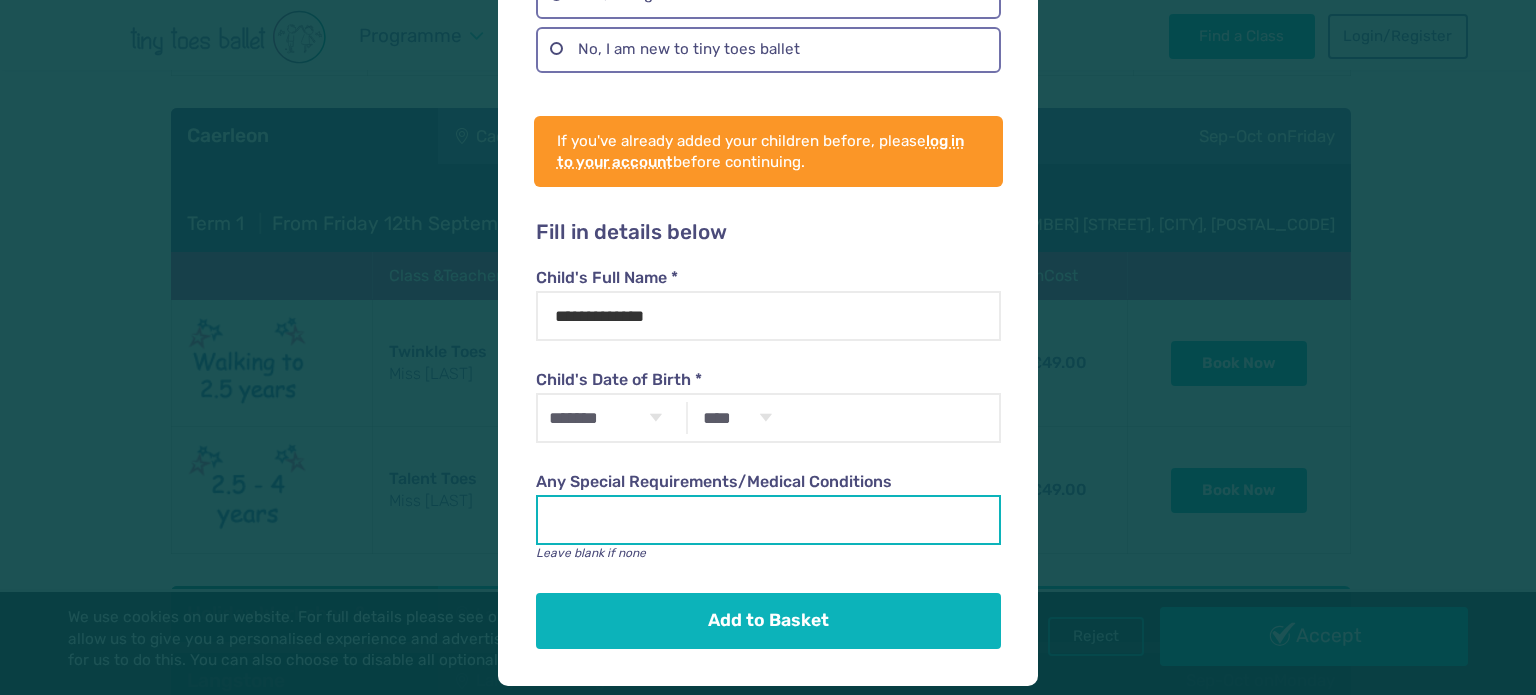 click on "Any Special Requirements/Medical Conditions" at bounding box center (768, 520) 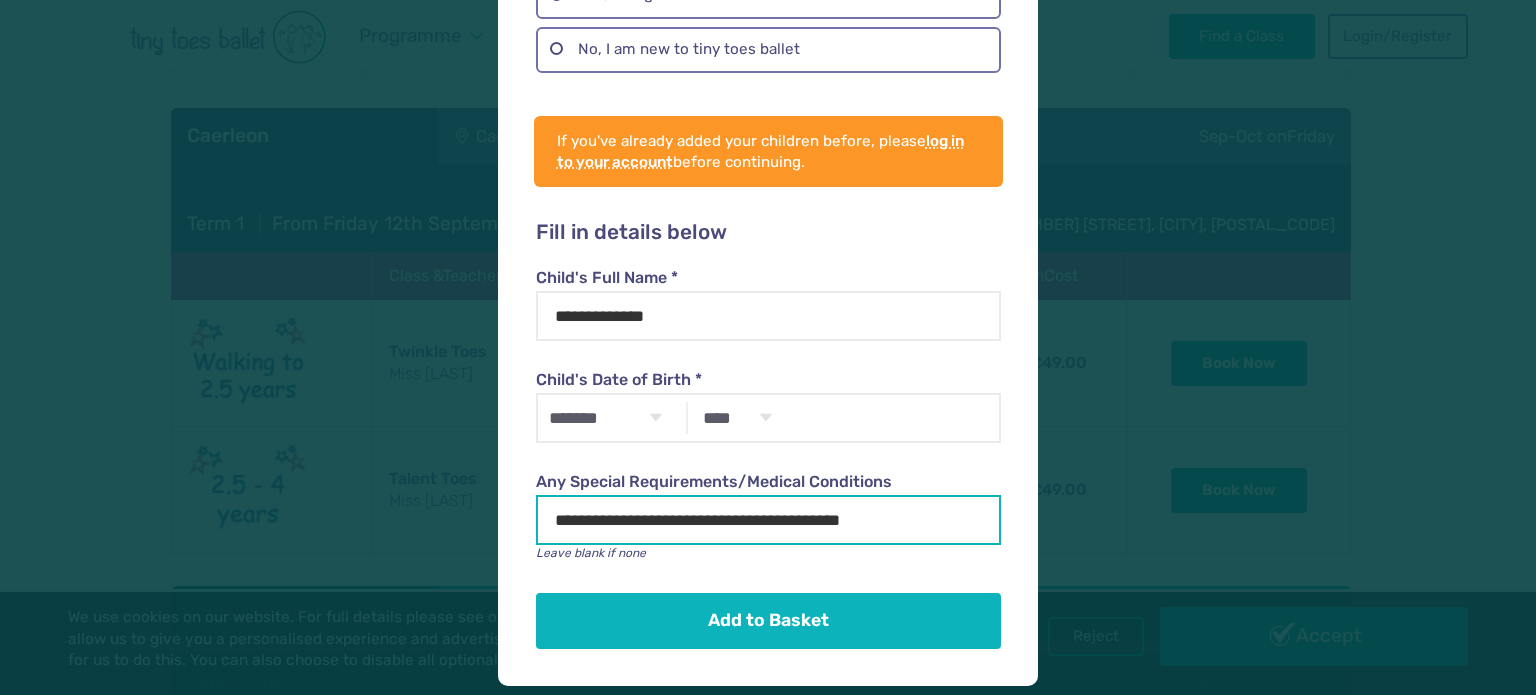 click on "**********" at bounding box center (768, 520) 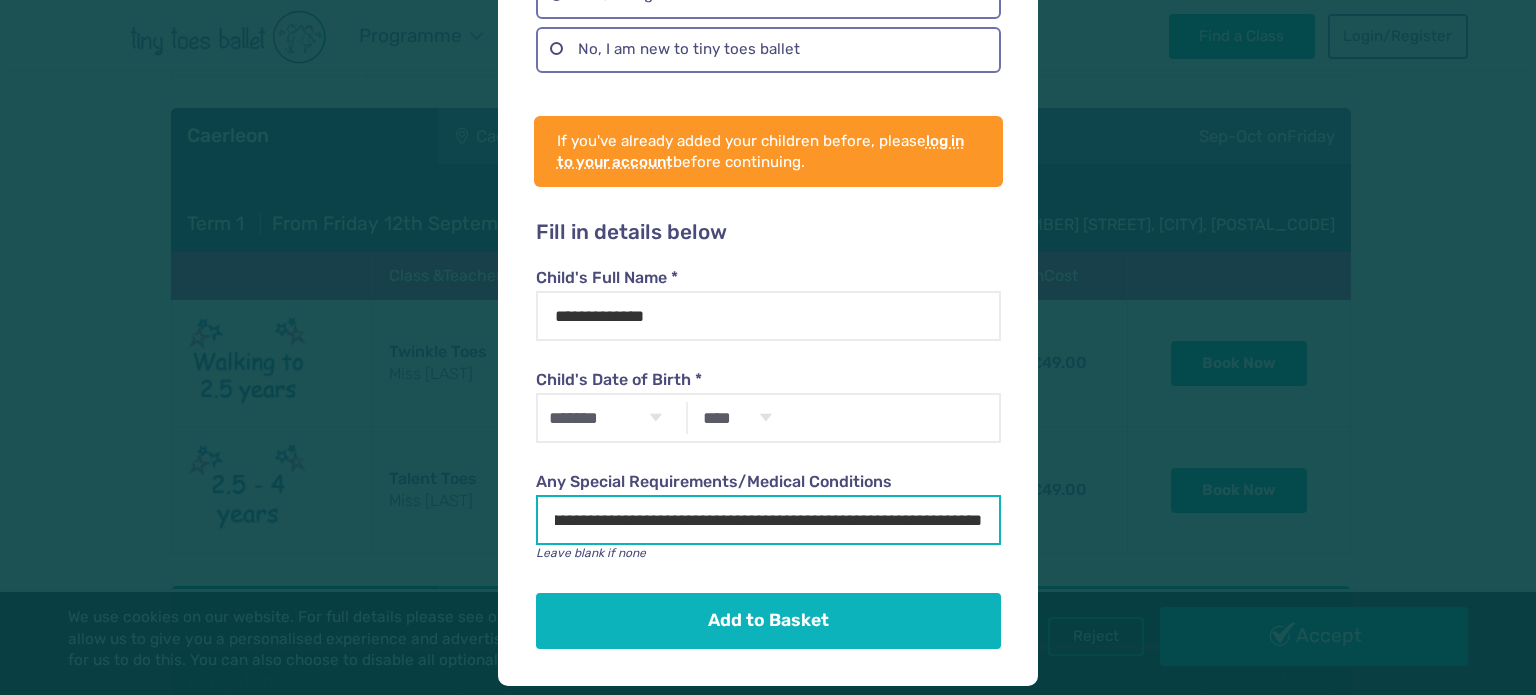 scroll, scrollTop: 0, scrollLeft: 506, axis: horizontal 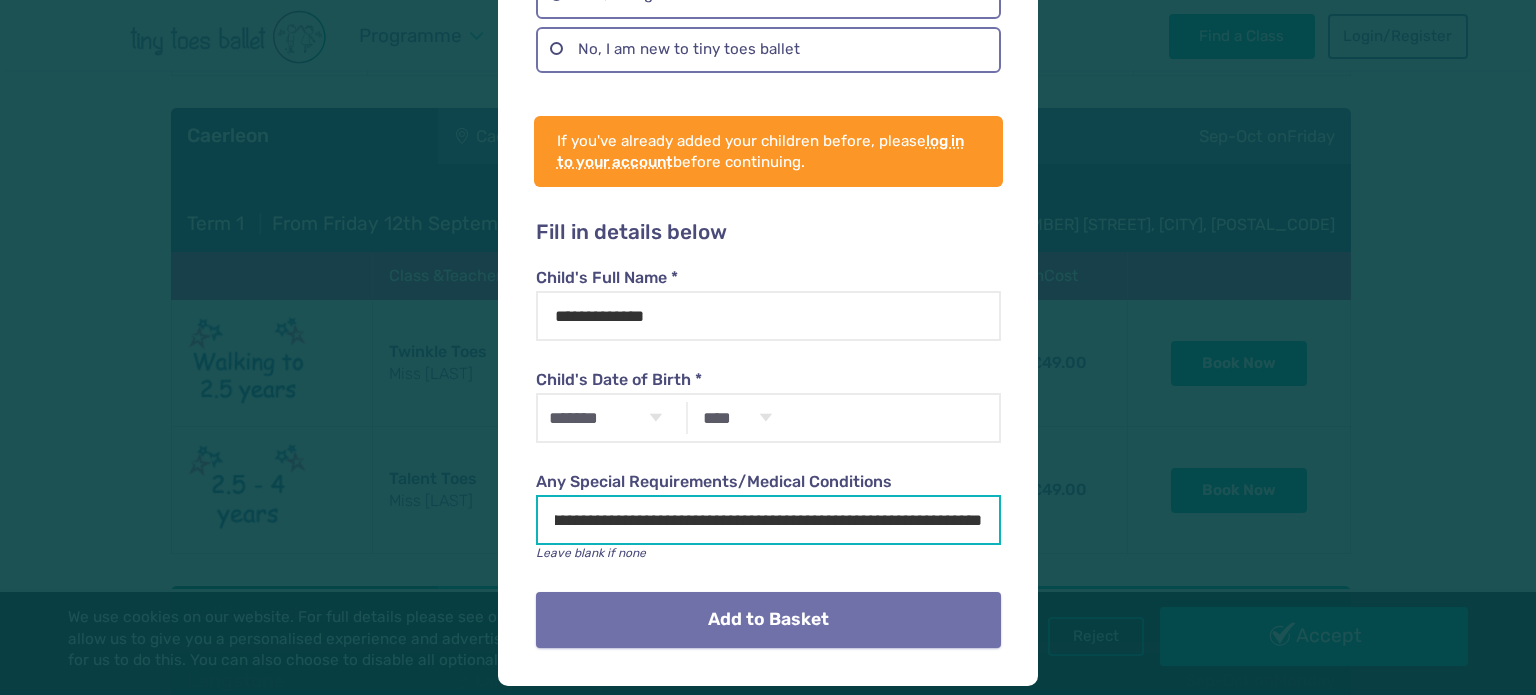 type on "**********" 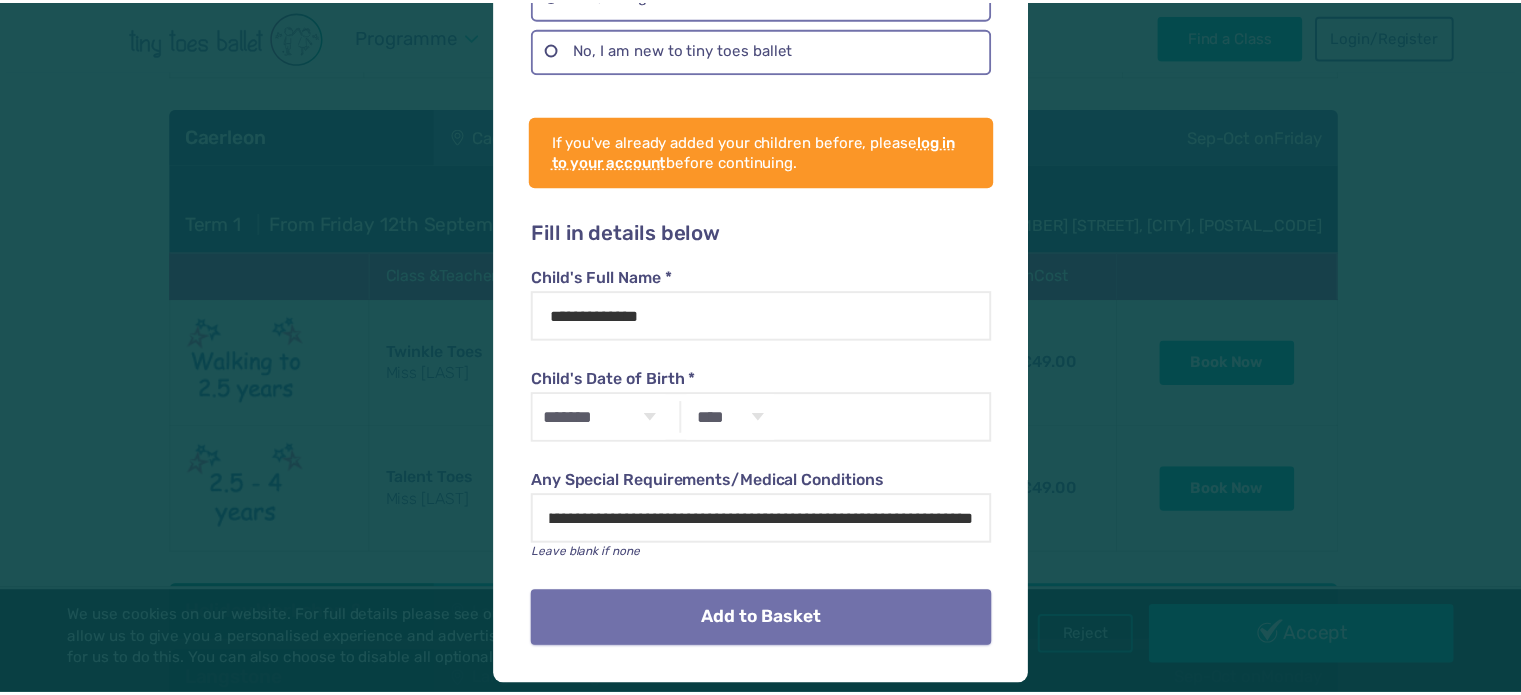 scroll, scrollTop: 0, scrollLeft: 0, axis: both 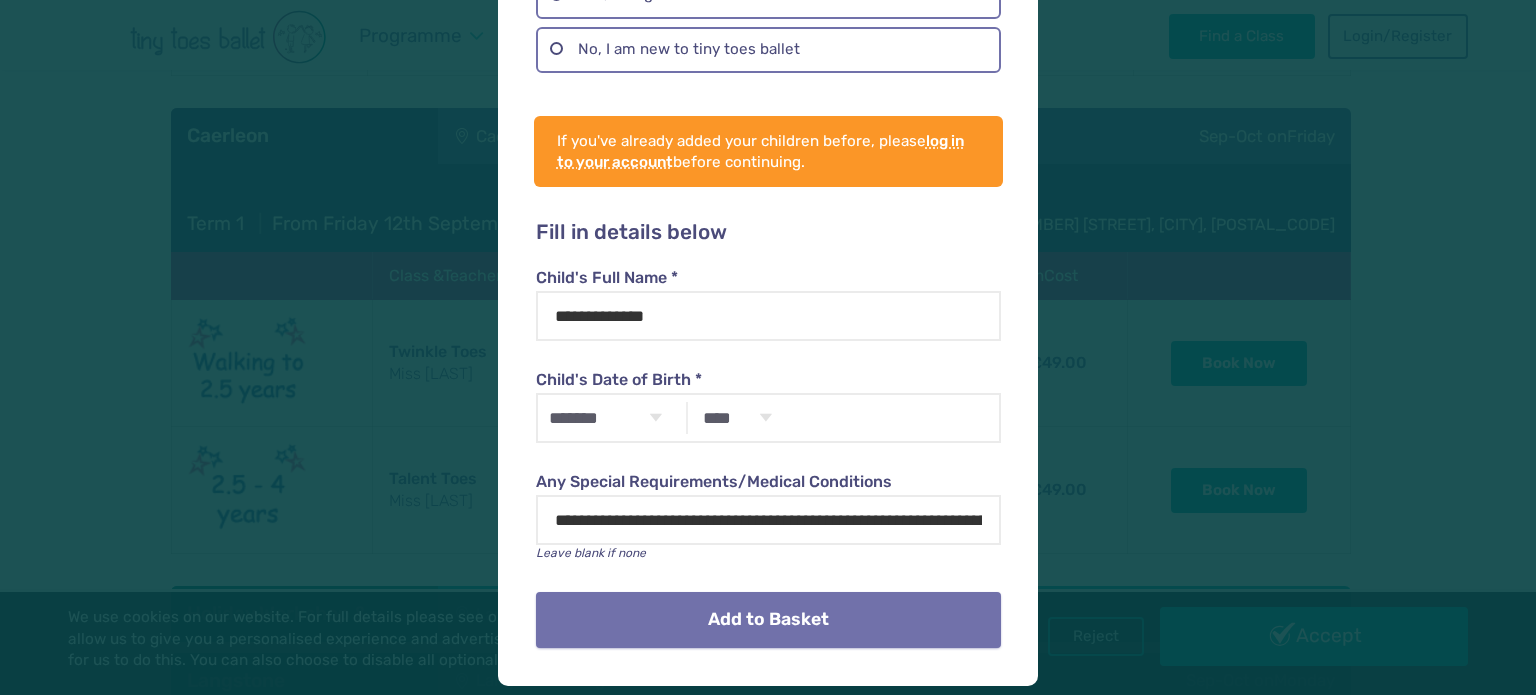 click on "Add to Basket" at bounding box center [768, 620] 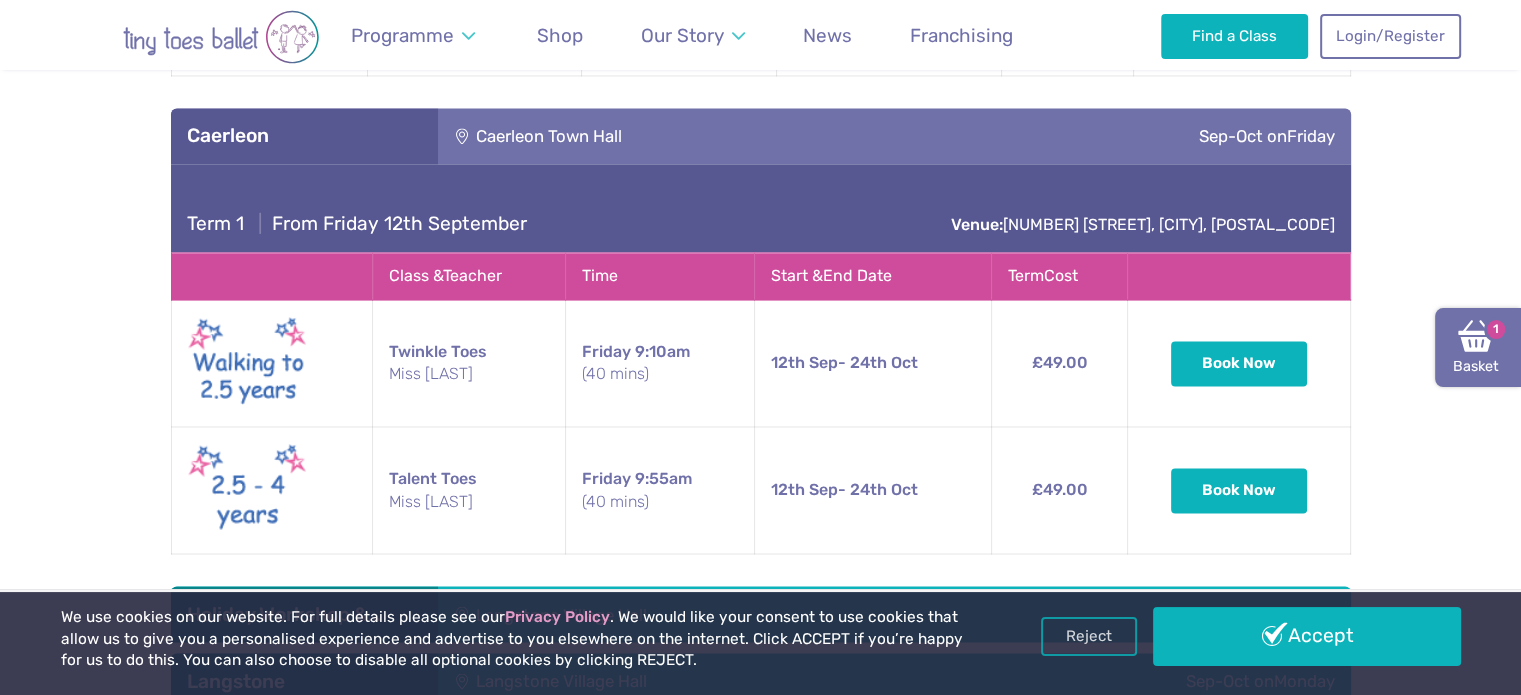 click on "Basket 1" at bounding box center (1478, 348) 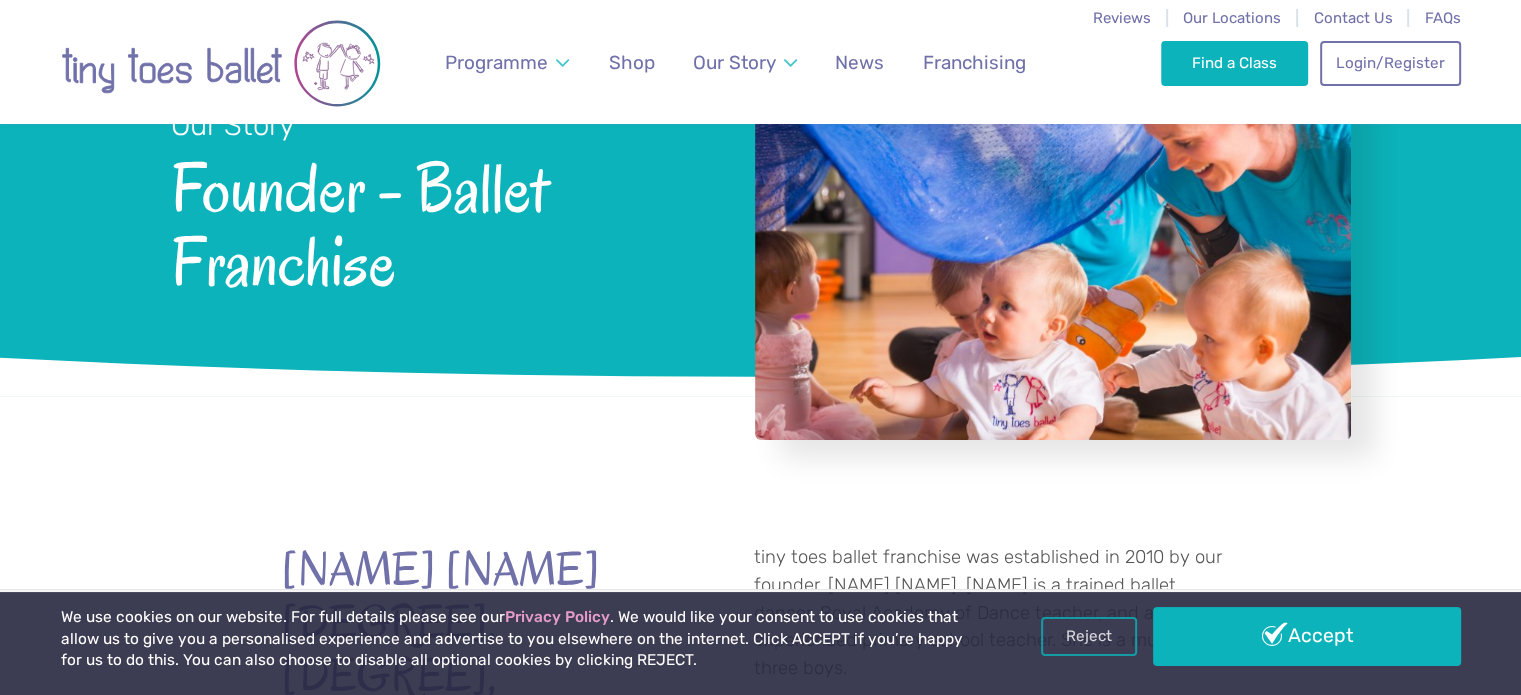 scroll, scrollTop: 0, scrollLeft: 0, axis: both 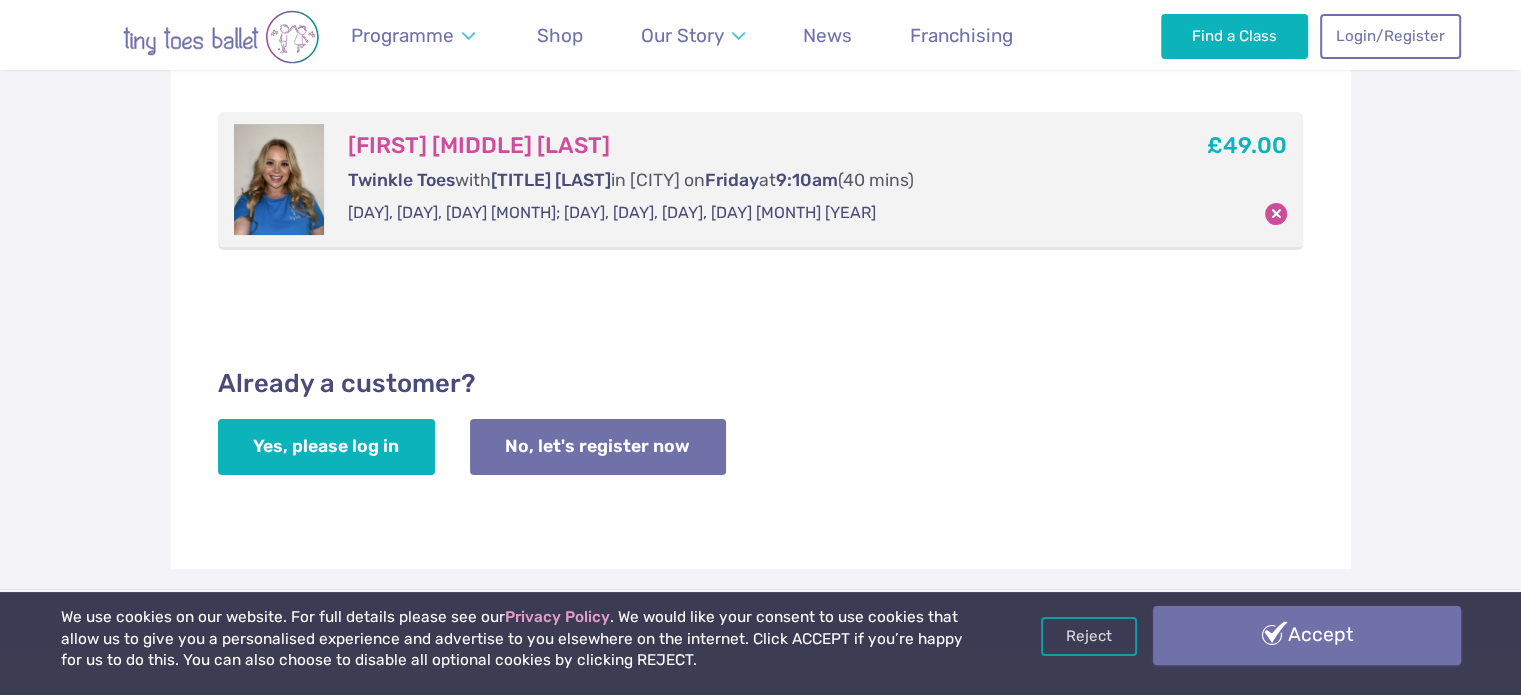 click on "Accept" at bounding box center [1307, 635] 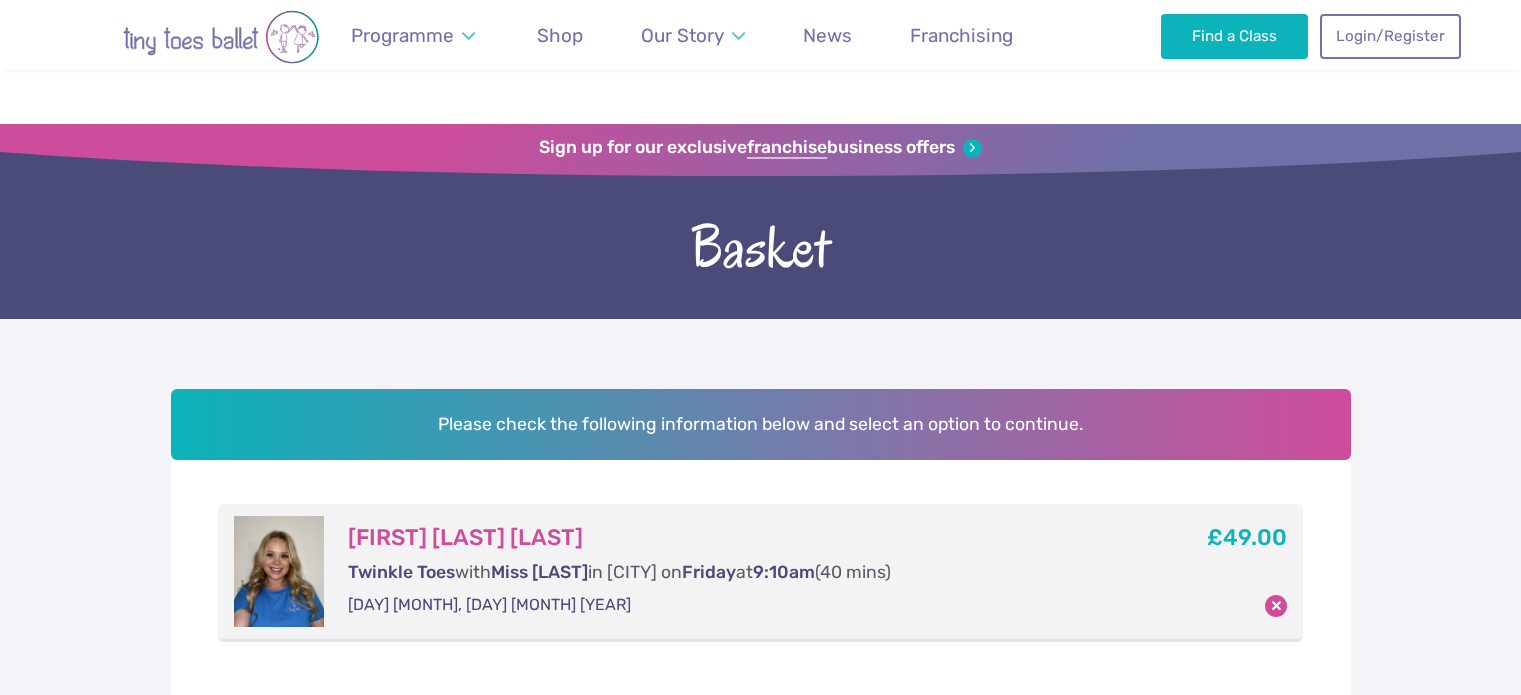select on "**" 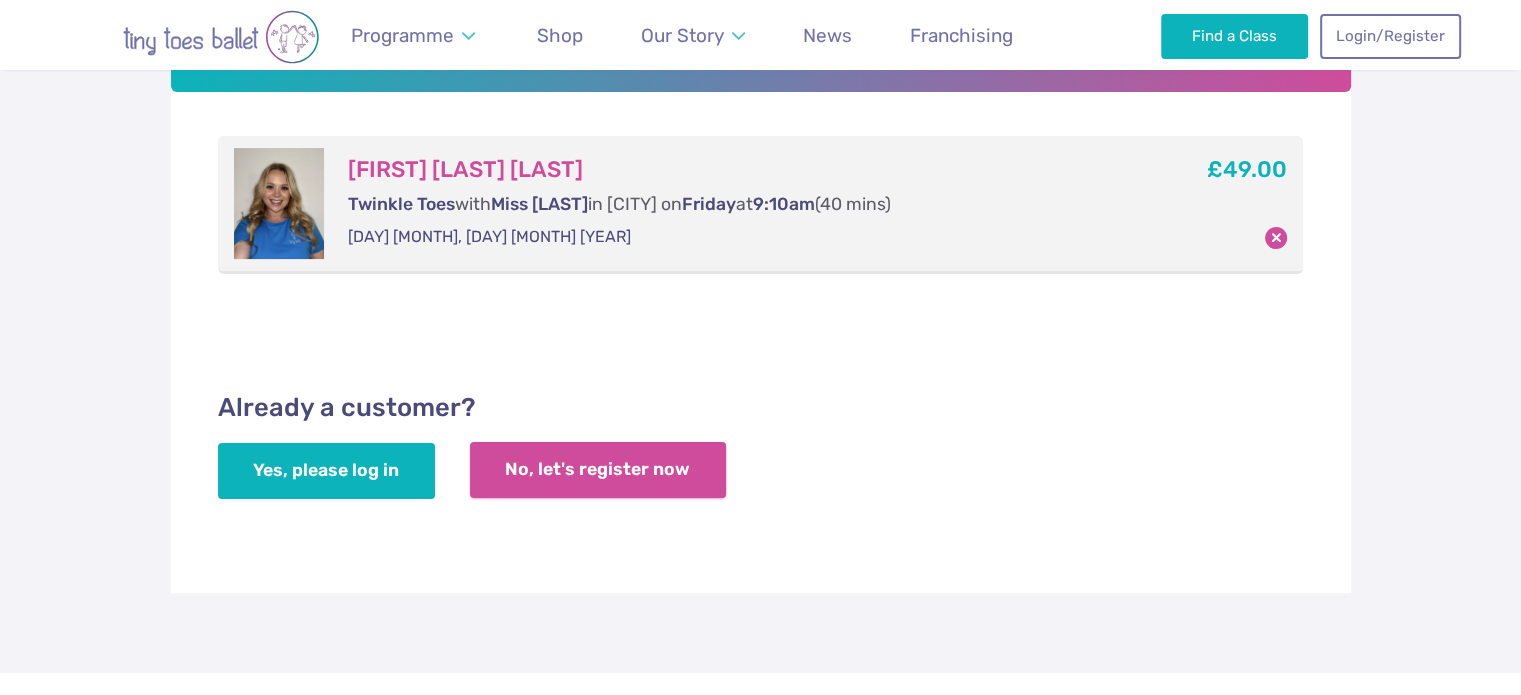 click on "No, let's register now" at bounding box center [598, 470] 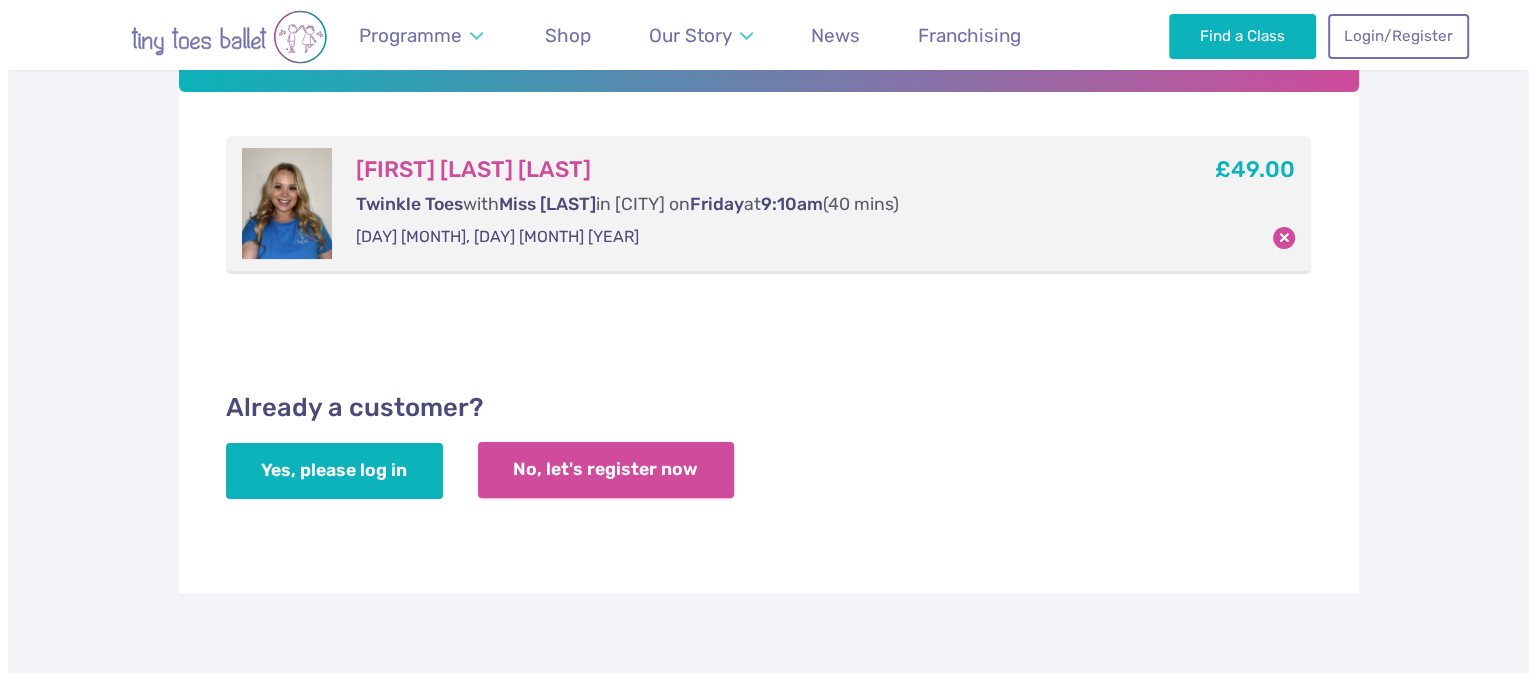scroll, scrollTop: 20, scrollLeft: 0, axis: vertical 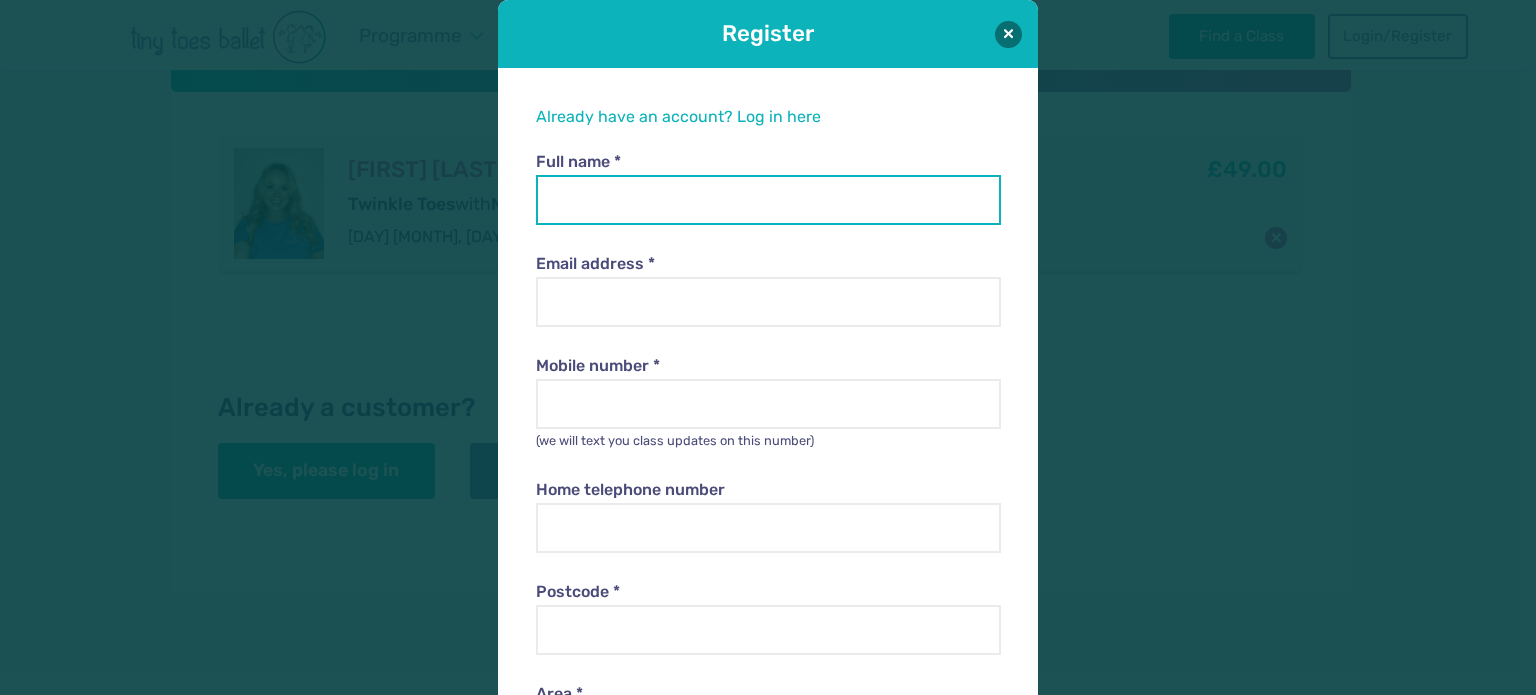 click on "Full name *" at bounding box center (768, 200) 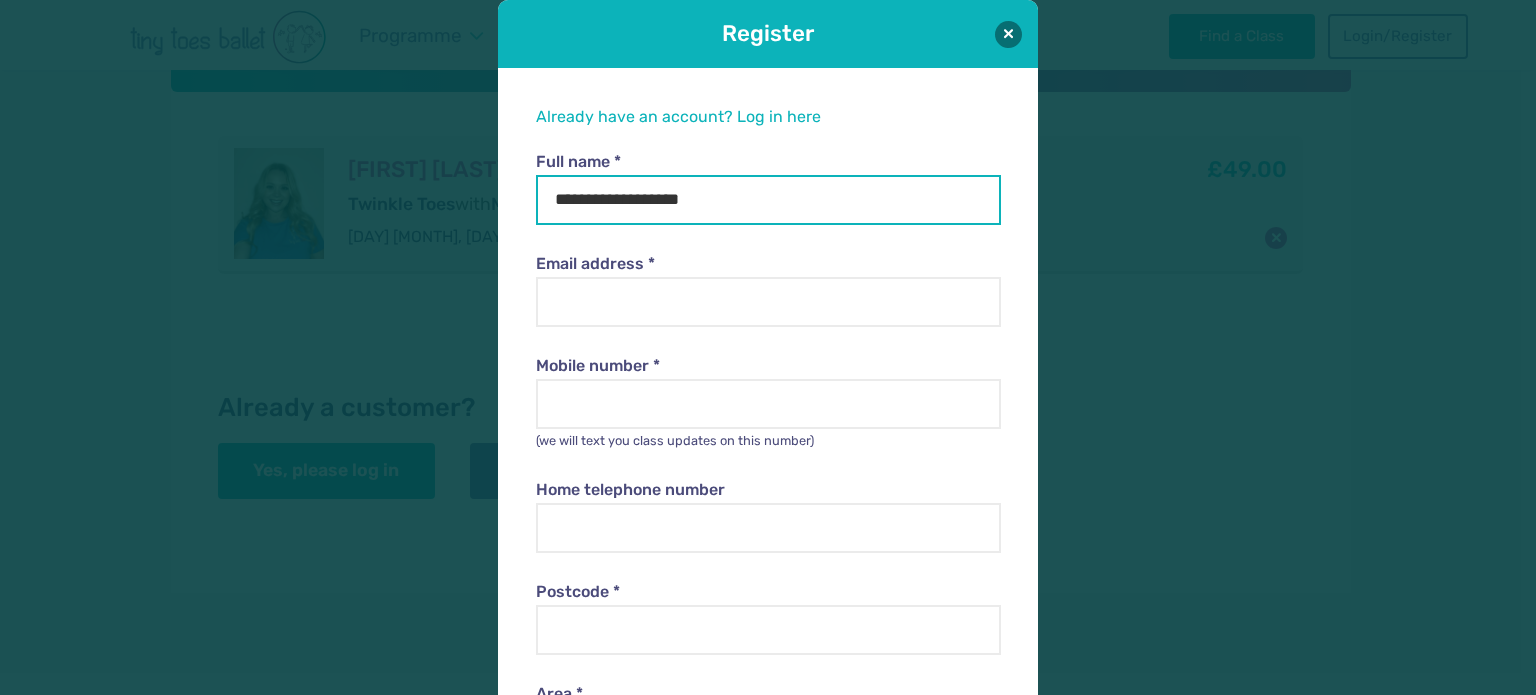 type on "**********" 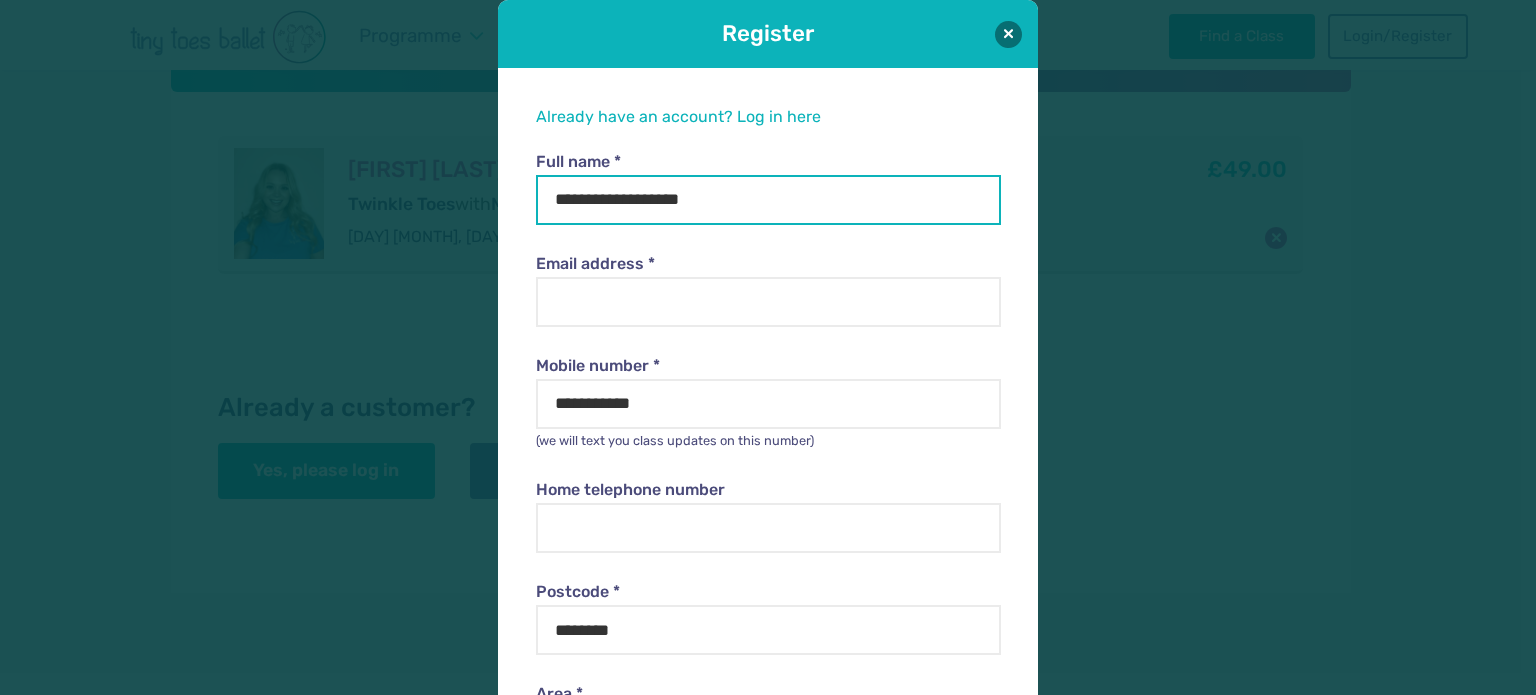 click on "**********" at bounding box center (768, 200) 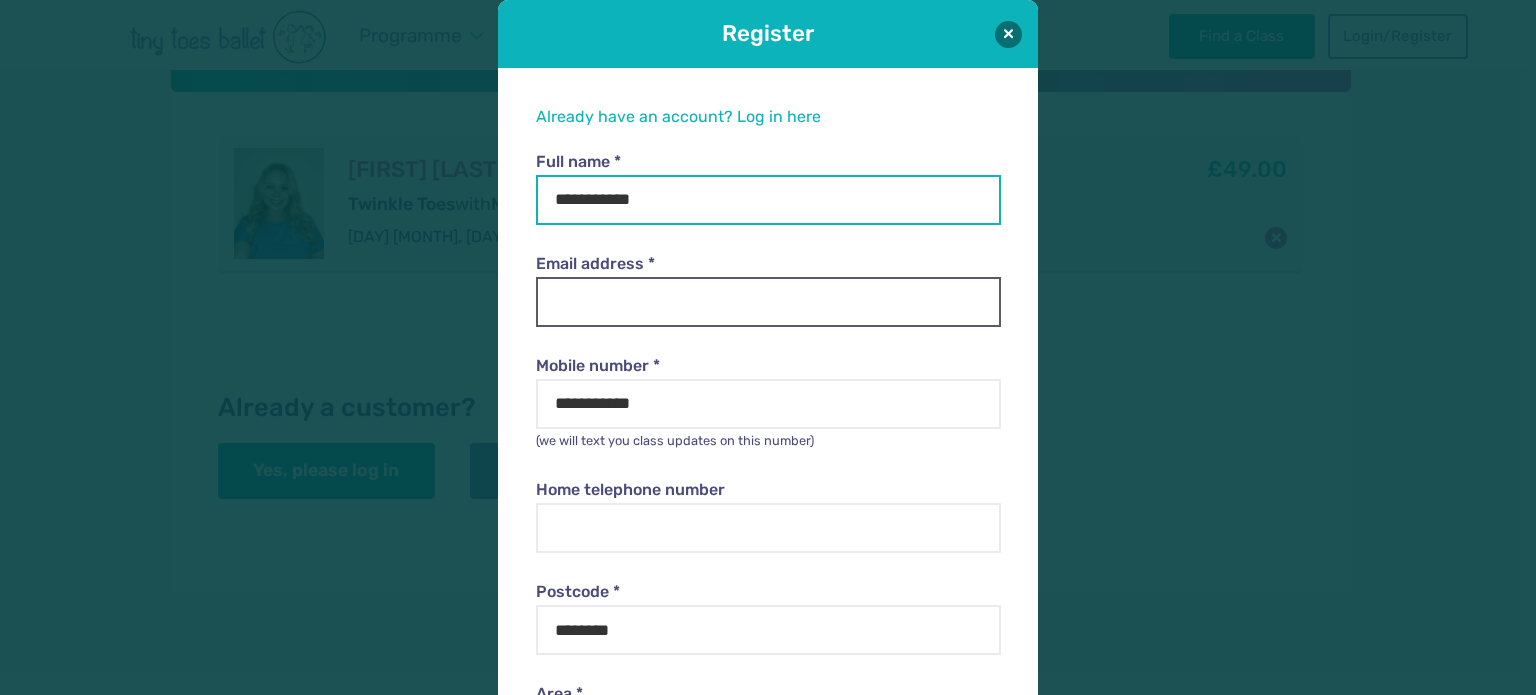 type on "**********" 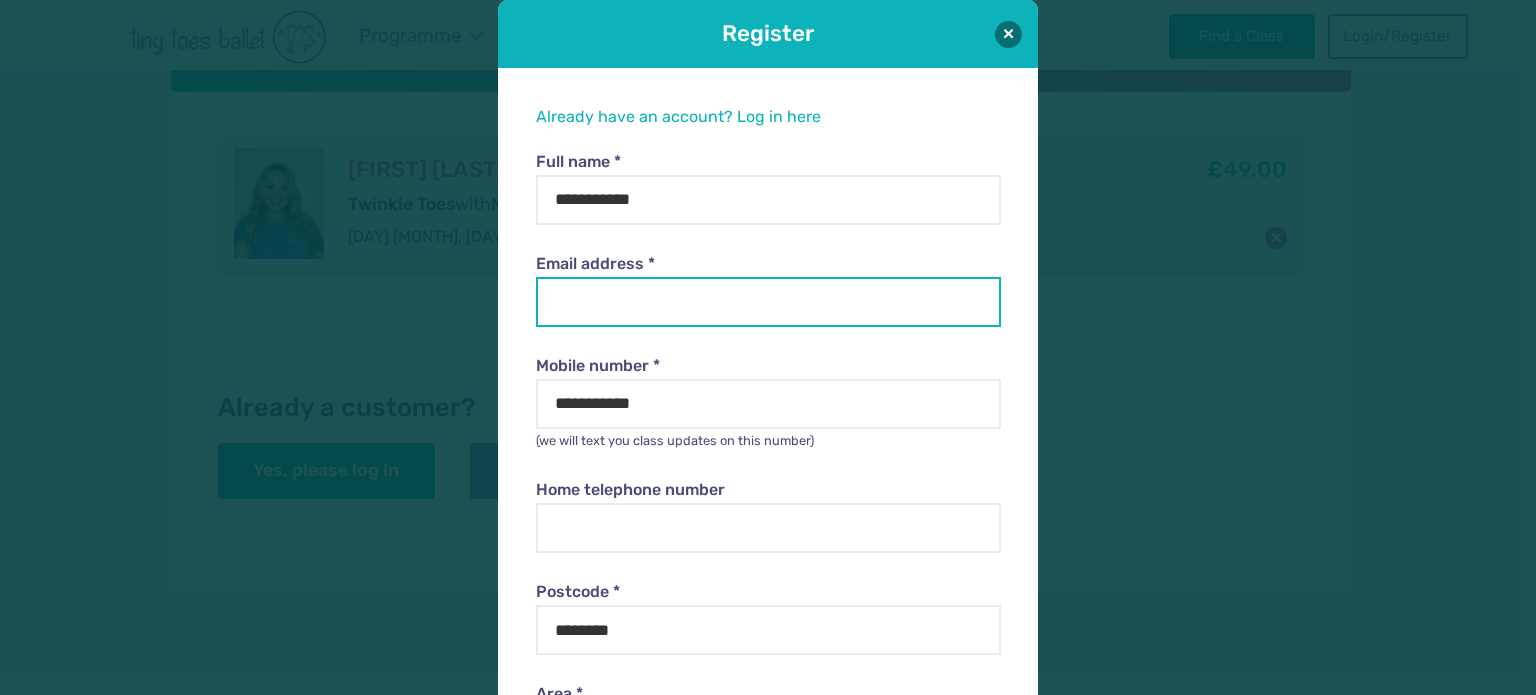 click on "Email address *" at bounding box center [768, 302] 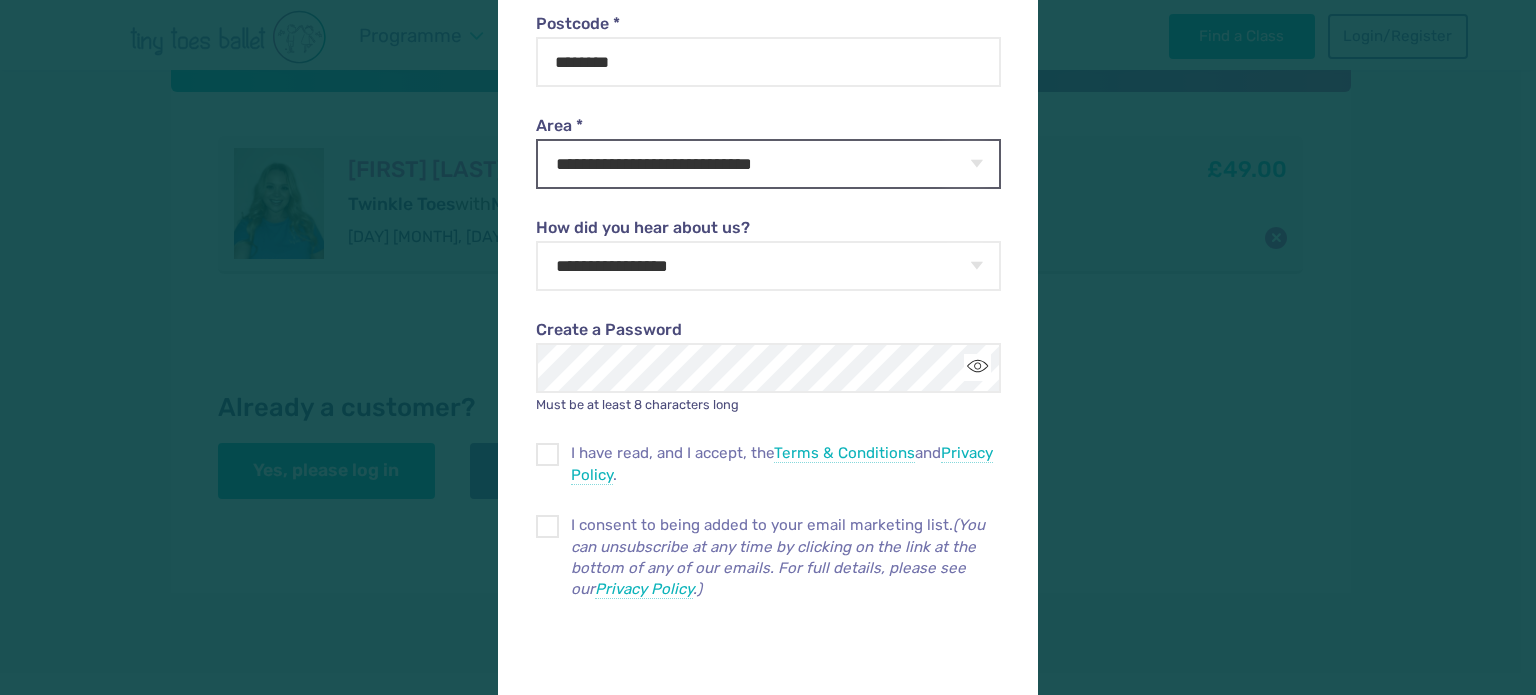 scroll, scrollTop: 592, scrollLeft: 0, axis: vertical 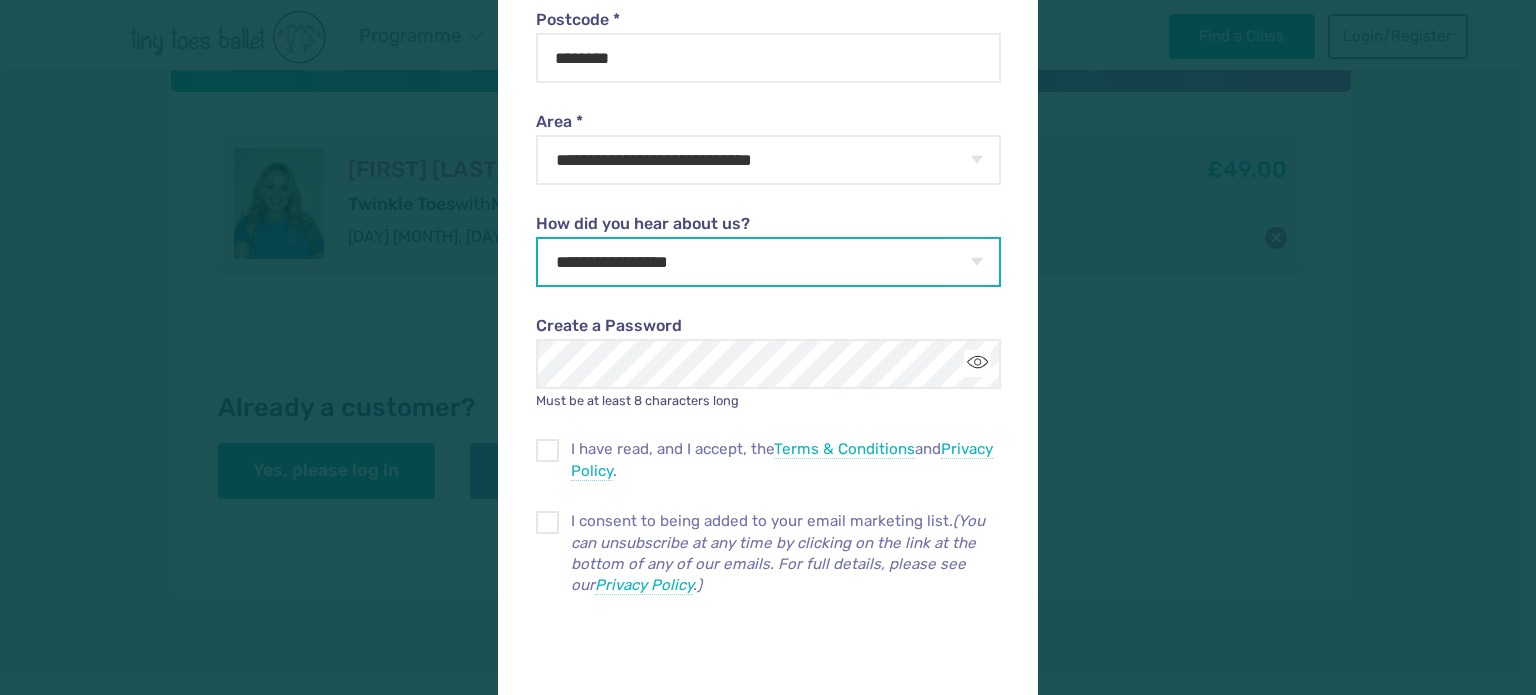 click on "**********" at bounding box center [768, 262] 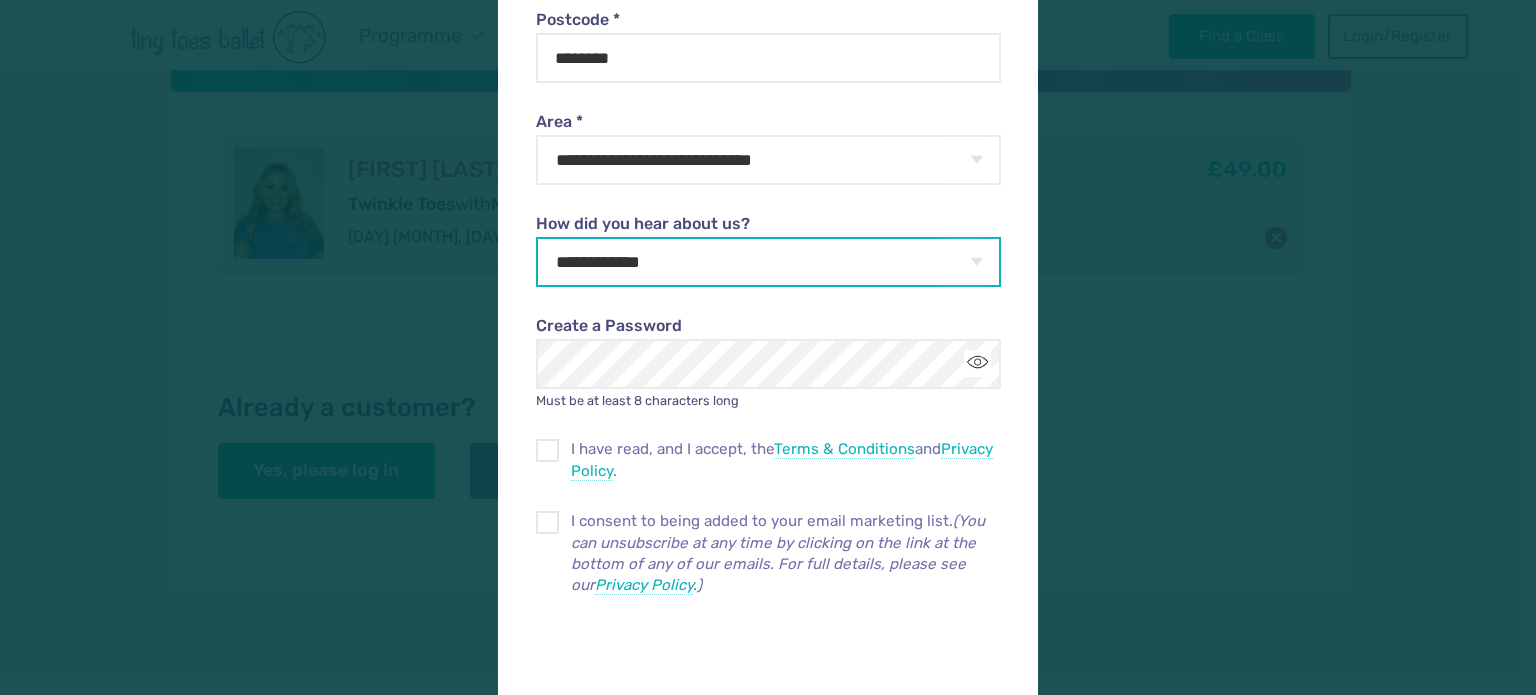 click on "**********" at bounding box center (768, 262) 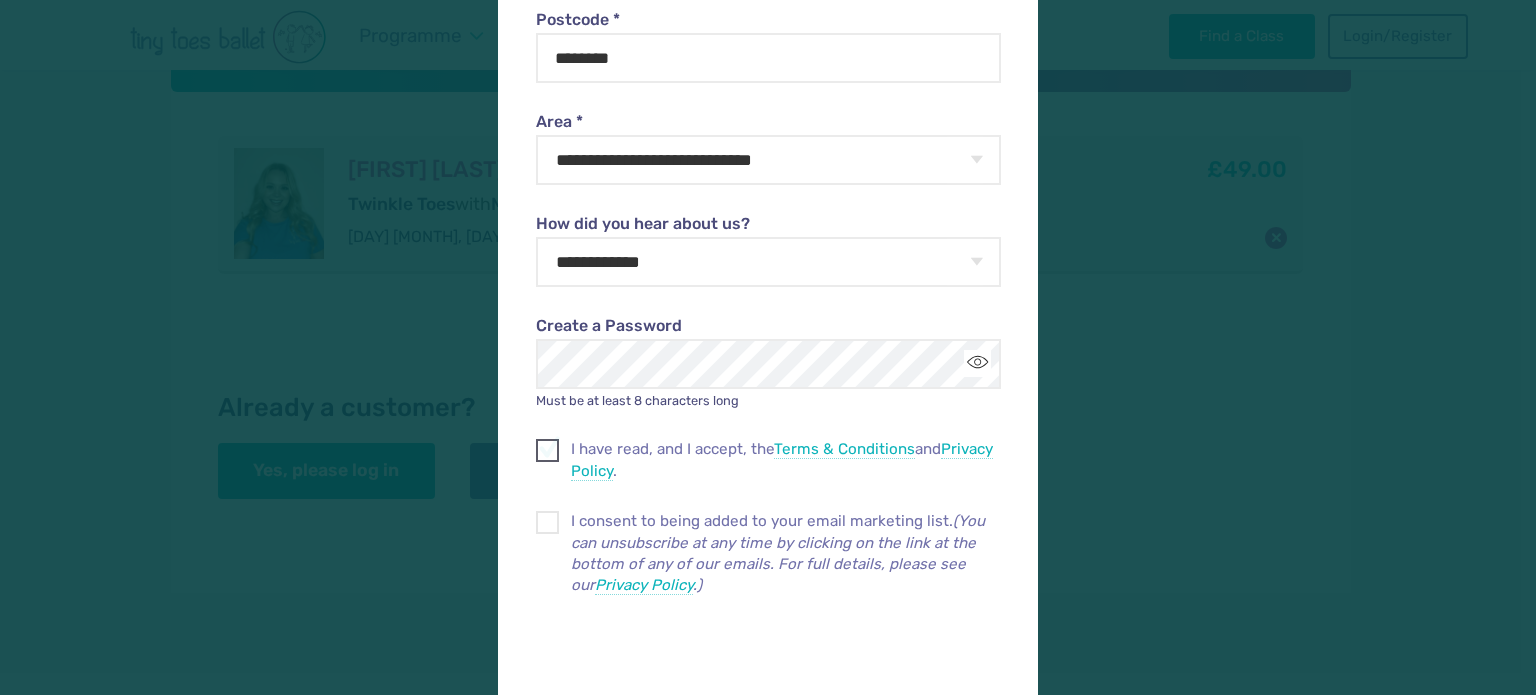 click at bounding box center [548, 454] 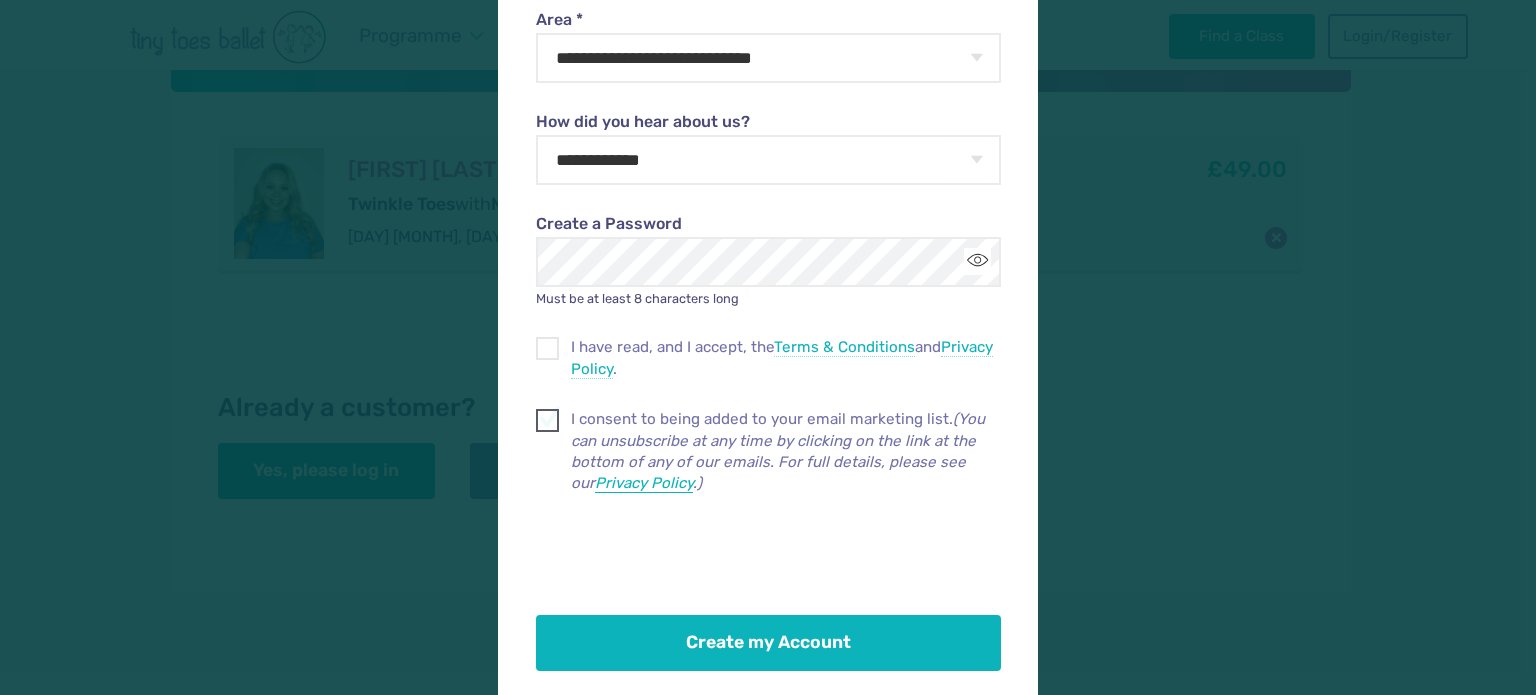 scroll, scrollTop: 702, scrollLeft: 0, axis: vertical 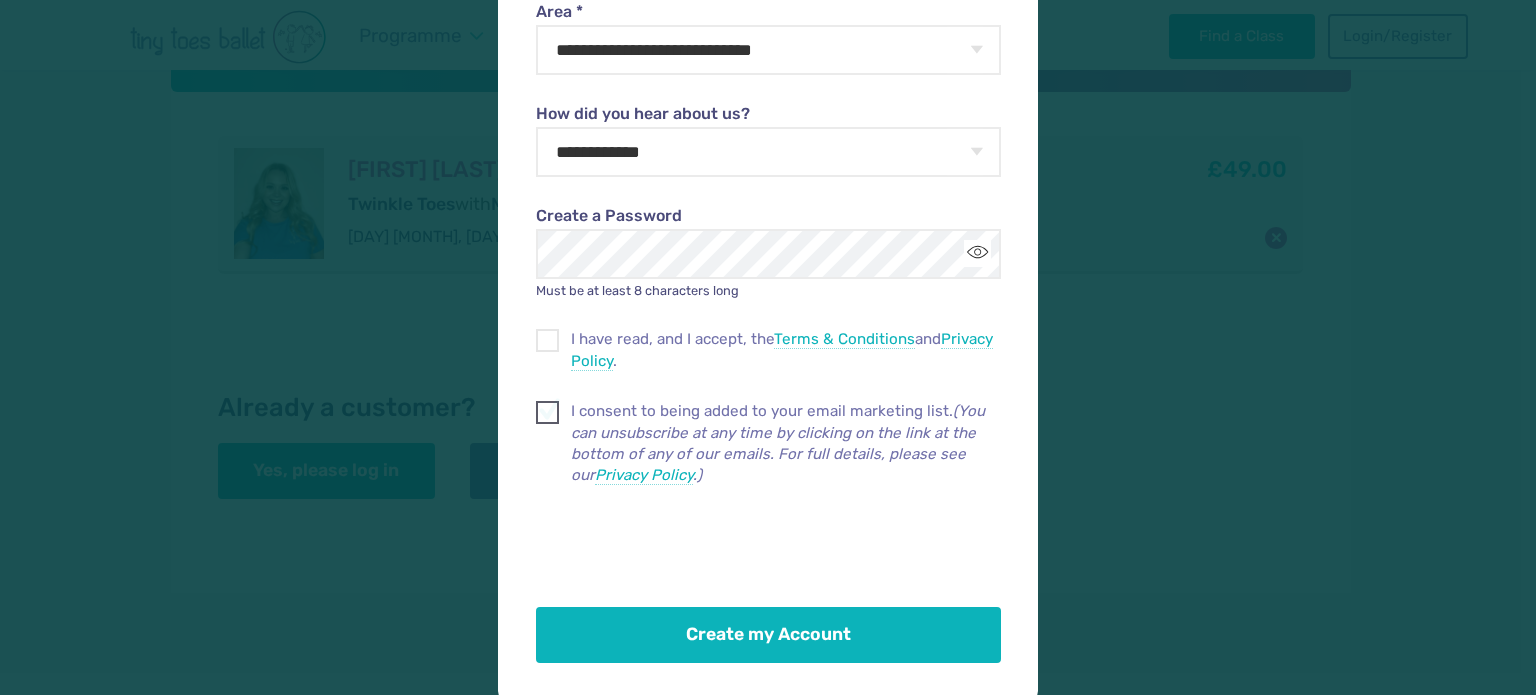 click at bounding box center [548, 416] 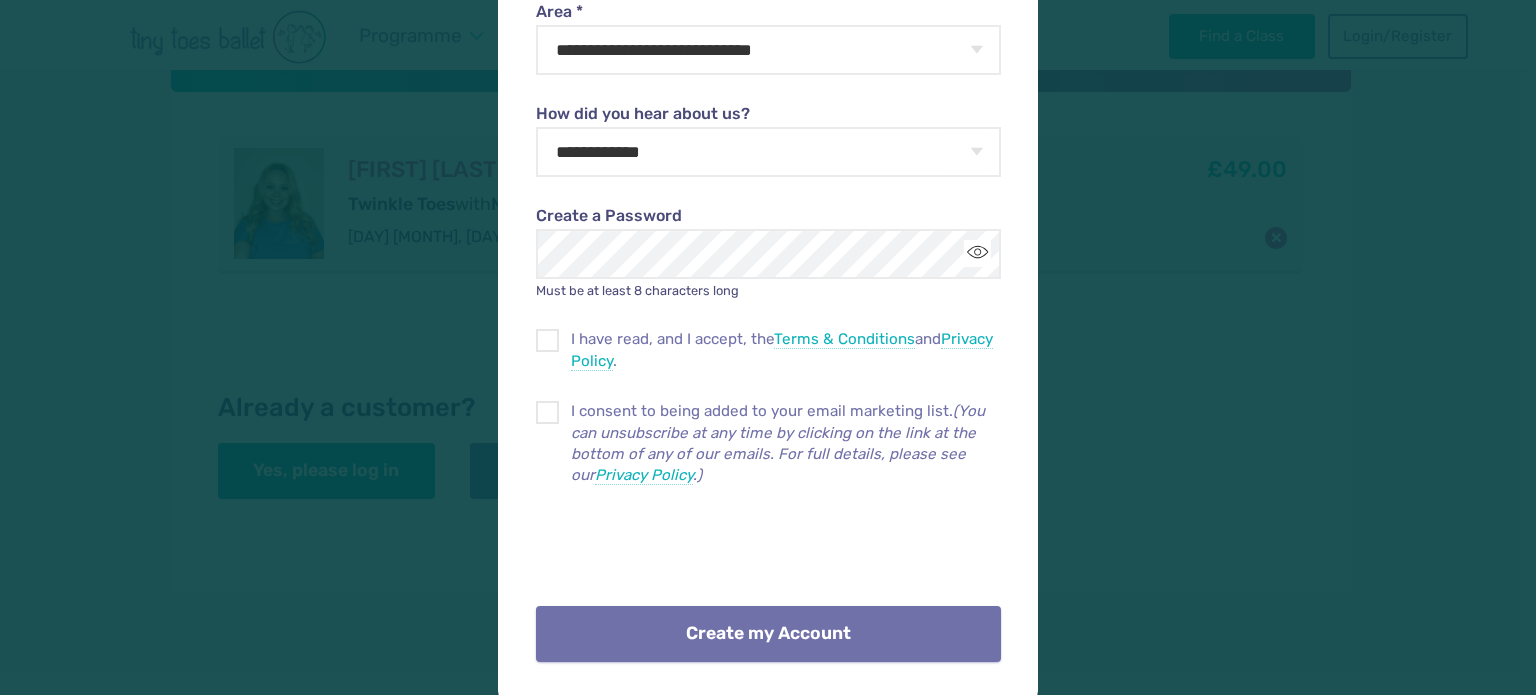 click on "Create my Account" at bounding box center (768, 634) 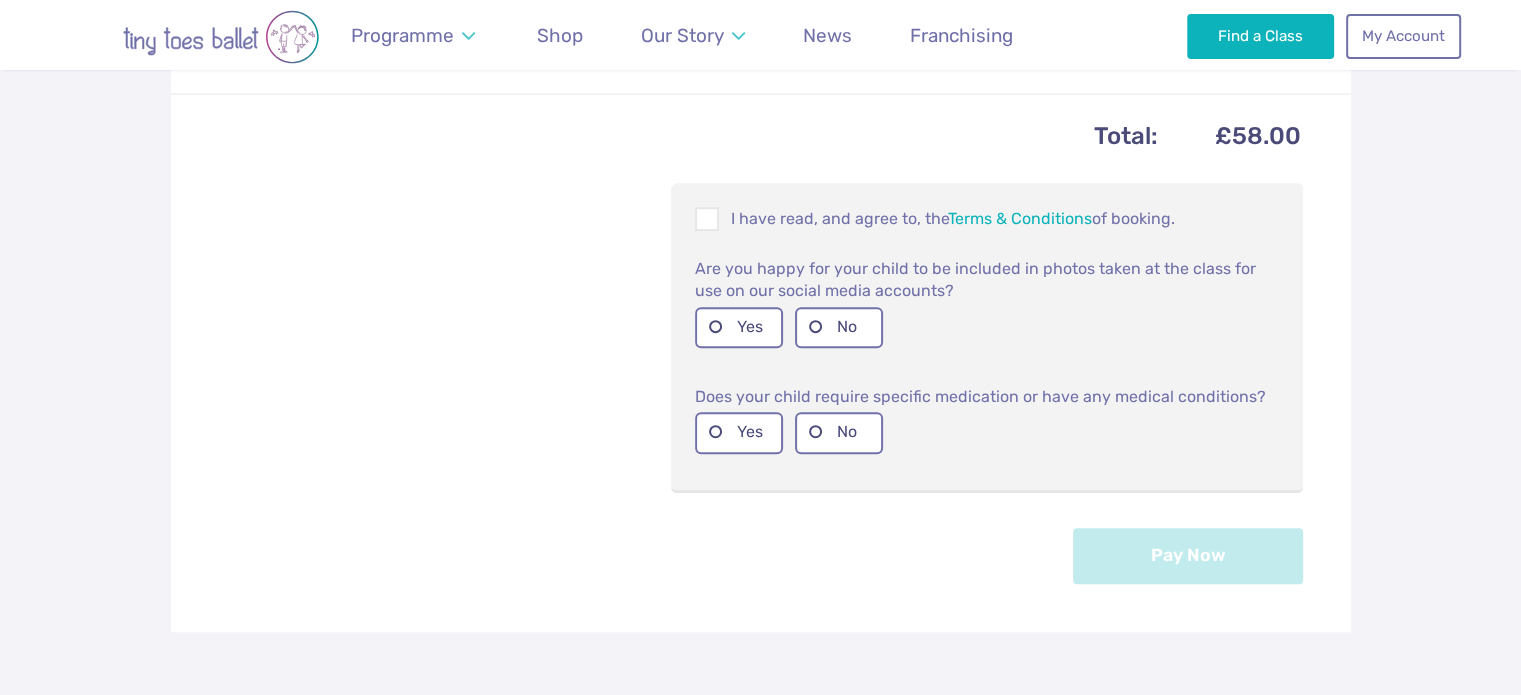 scroll, scrollTop: 1076, scrollLeft: 0, axis: vertical 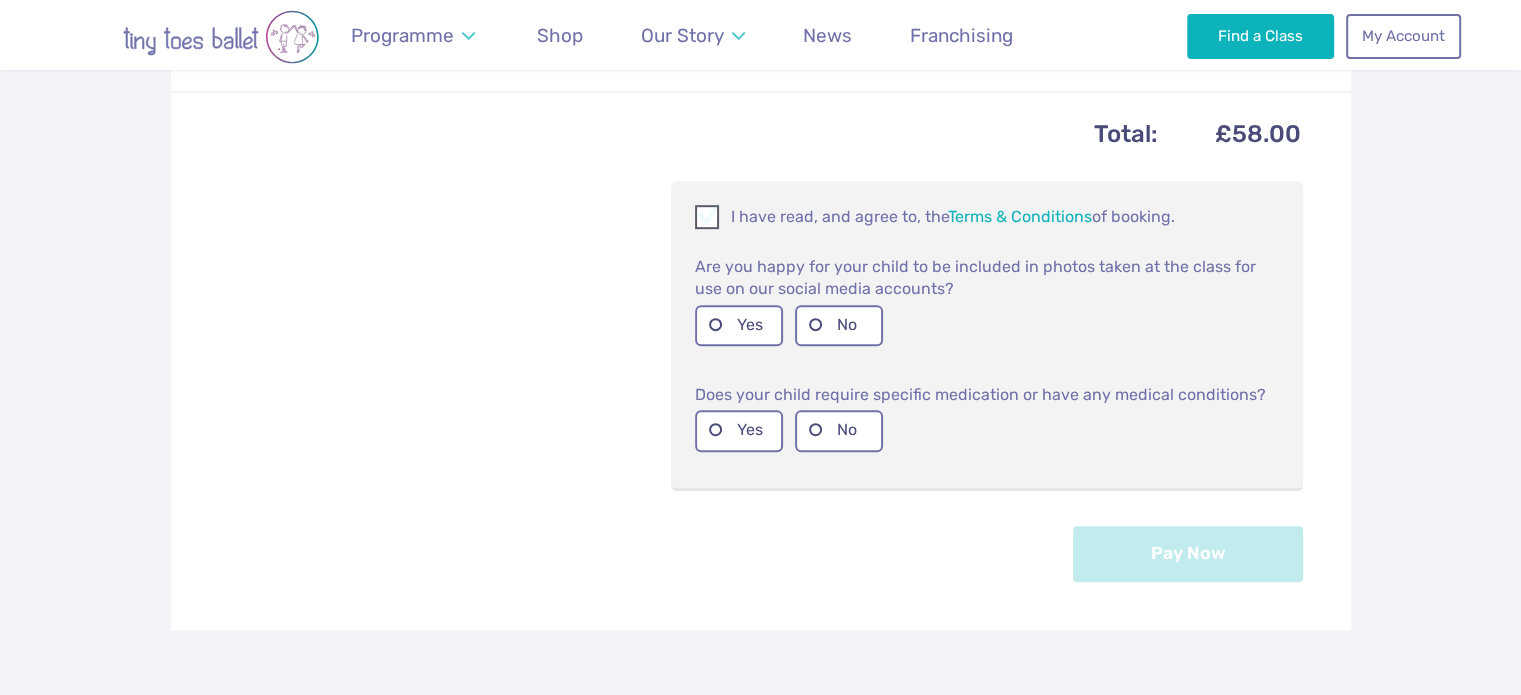 click at bounding box center [708, 220] 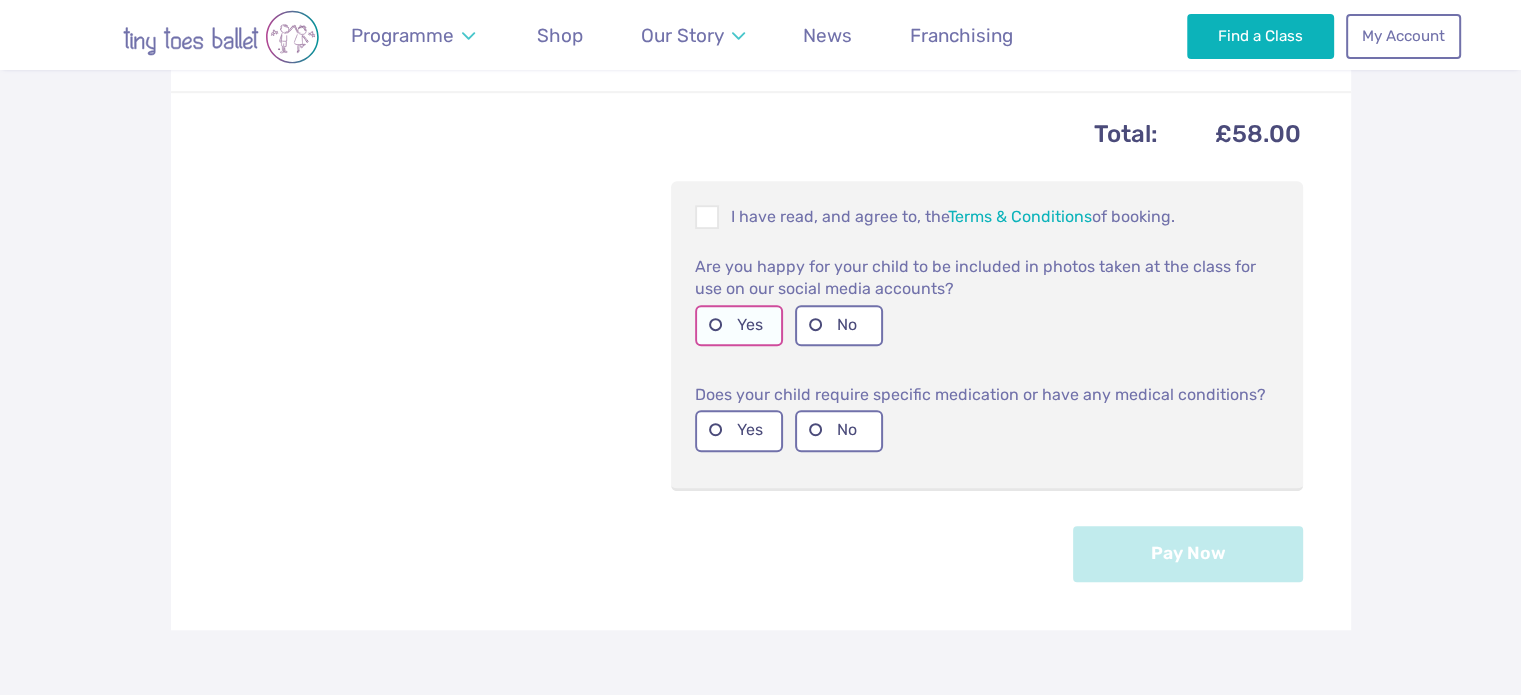 click on "Yes" at bounding box center (739, 325) 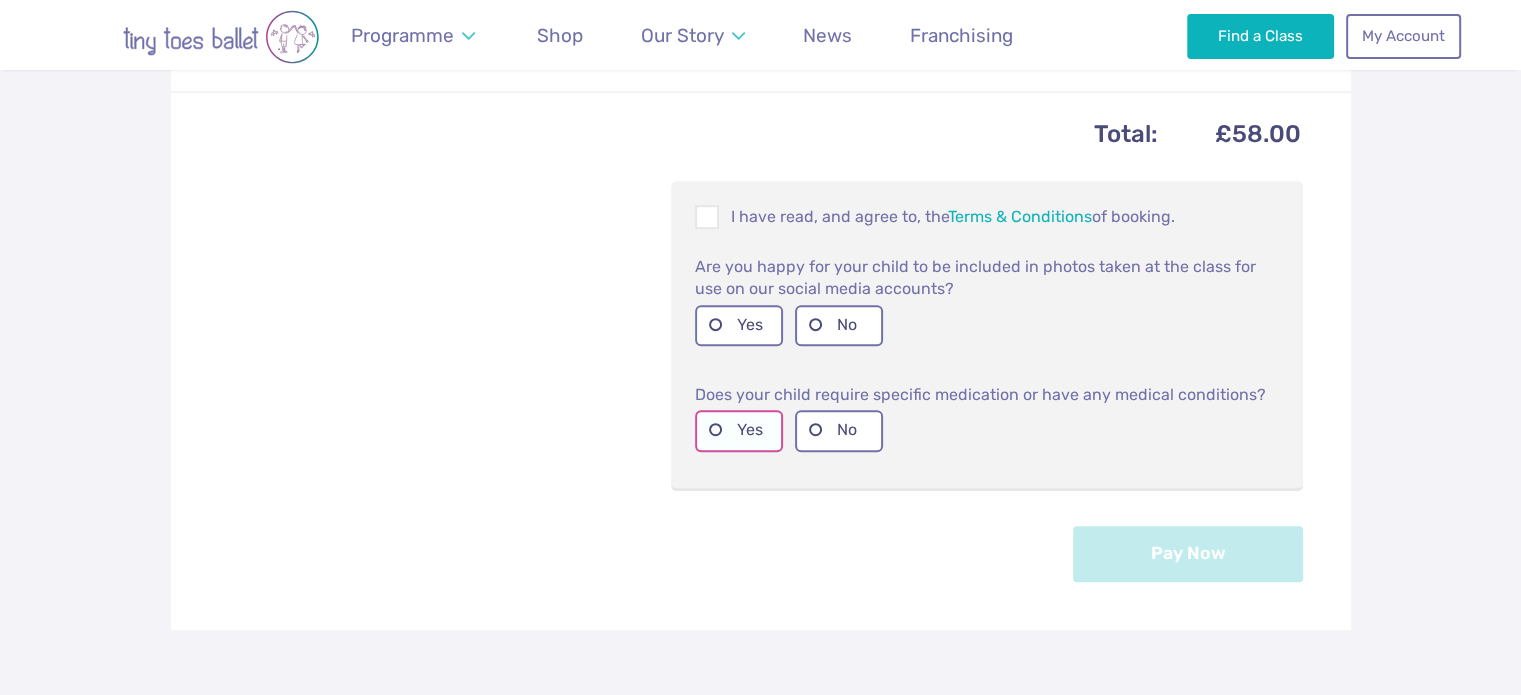 click on "Yes" at bounding box center [739, 430] 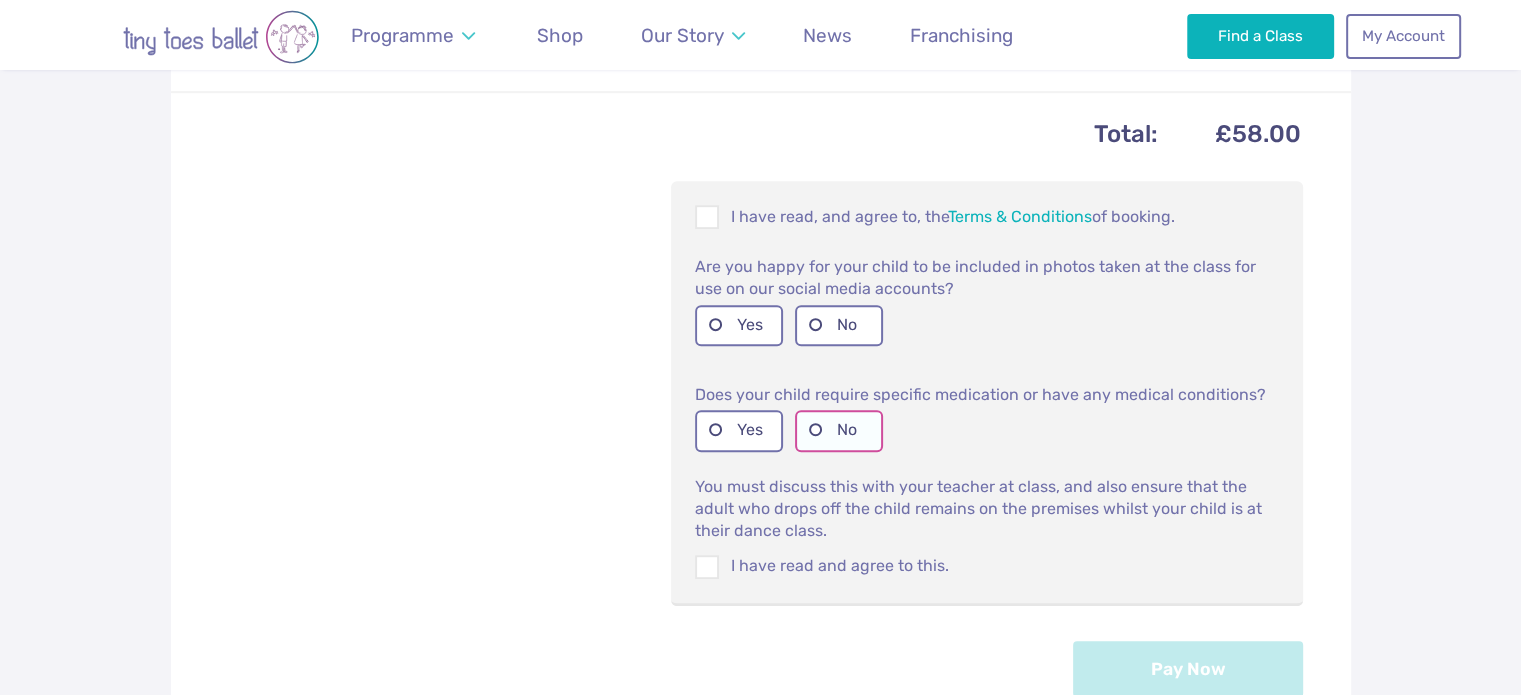 click on "No" at bounding box center [839, 430] 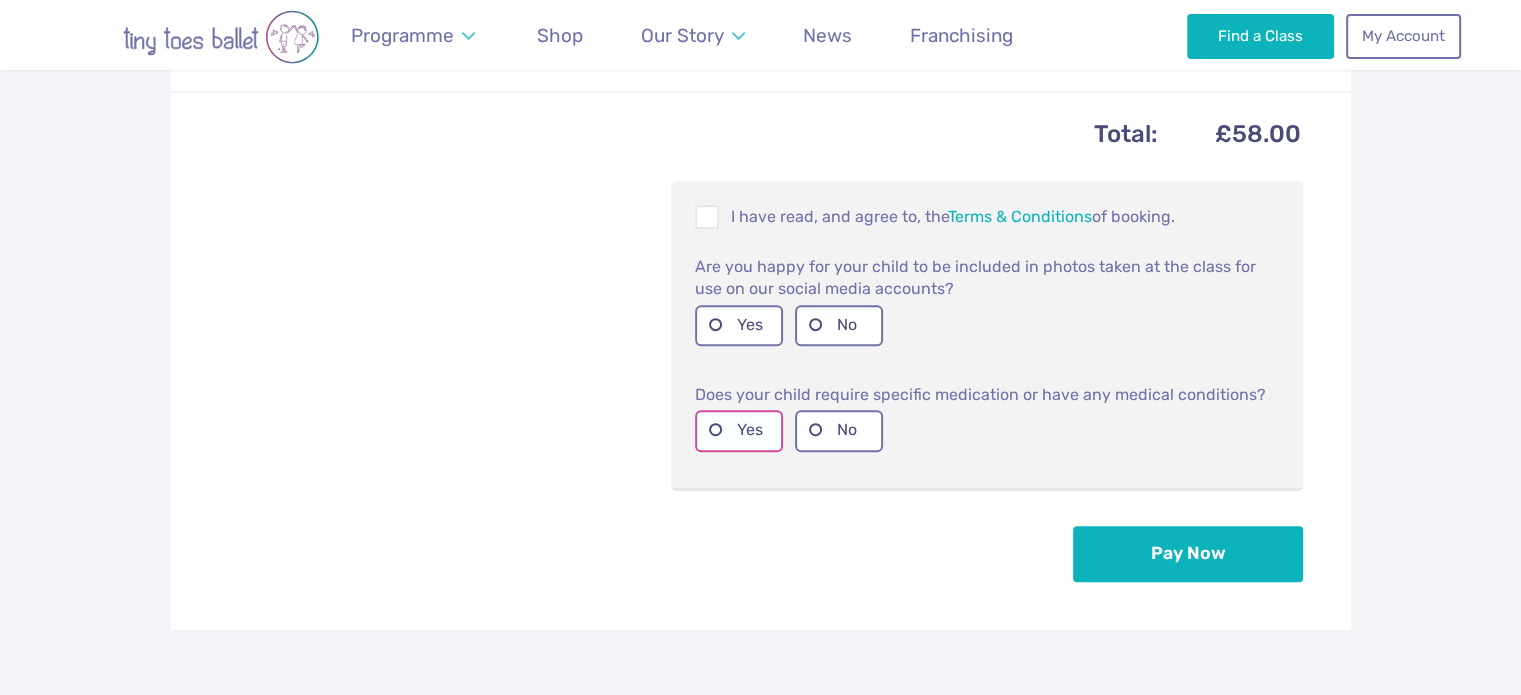 click on "Yes" at bounding box center (739, 430) 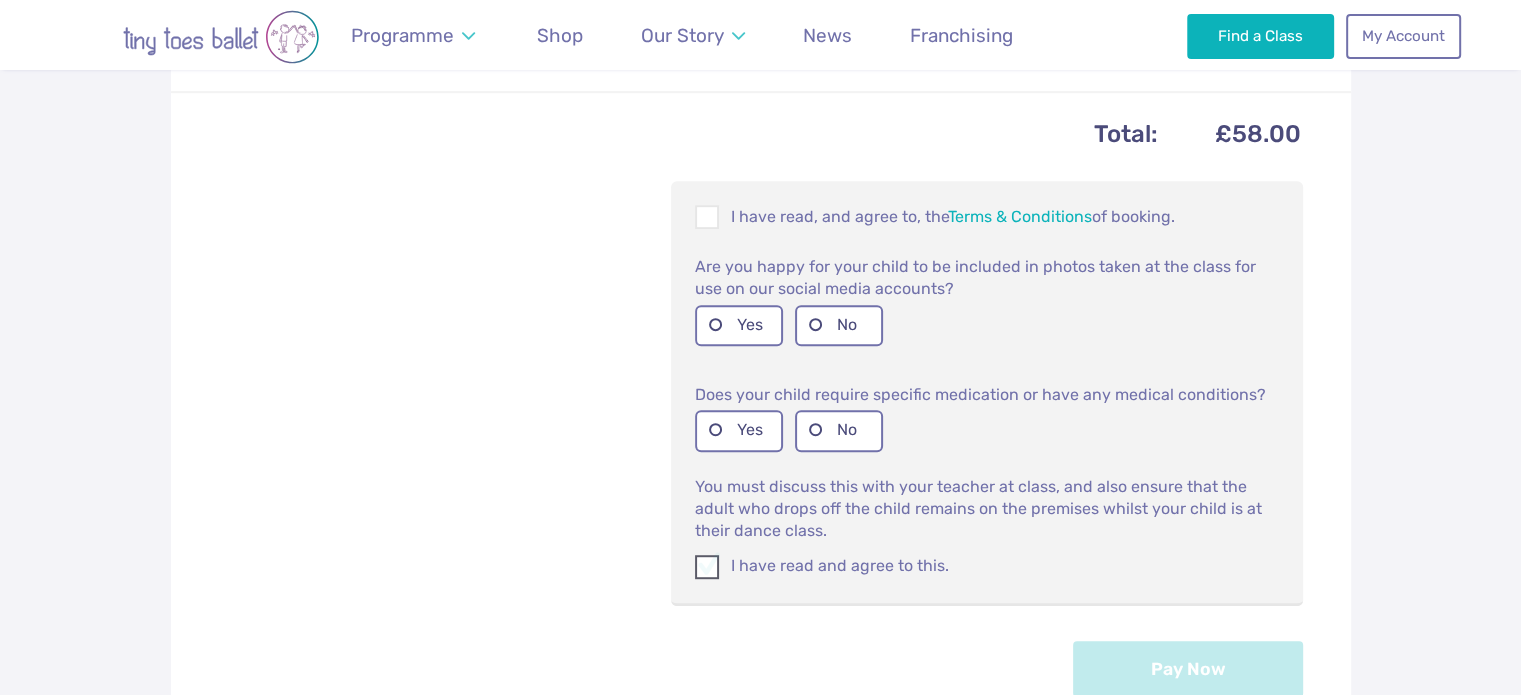 click at bounding box center [708, 570] 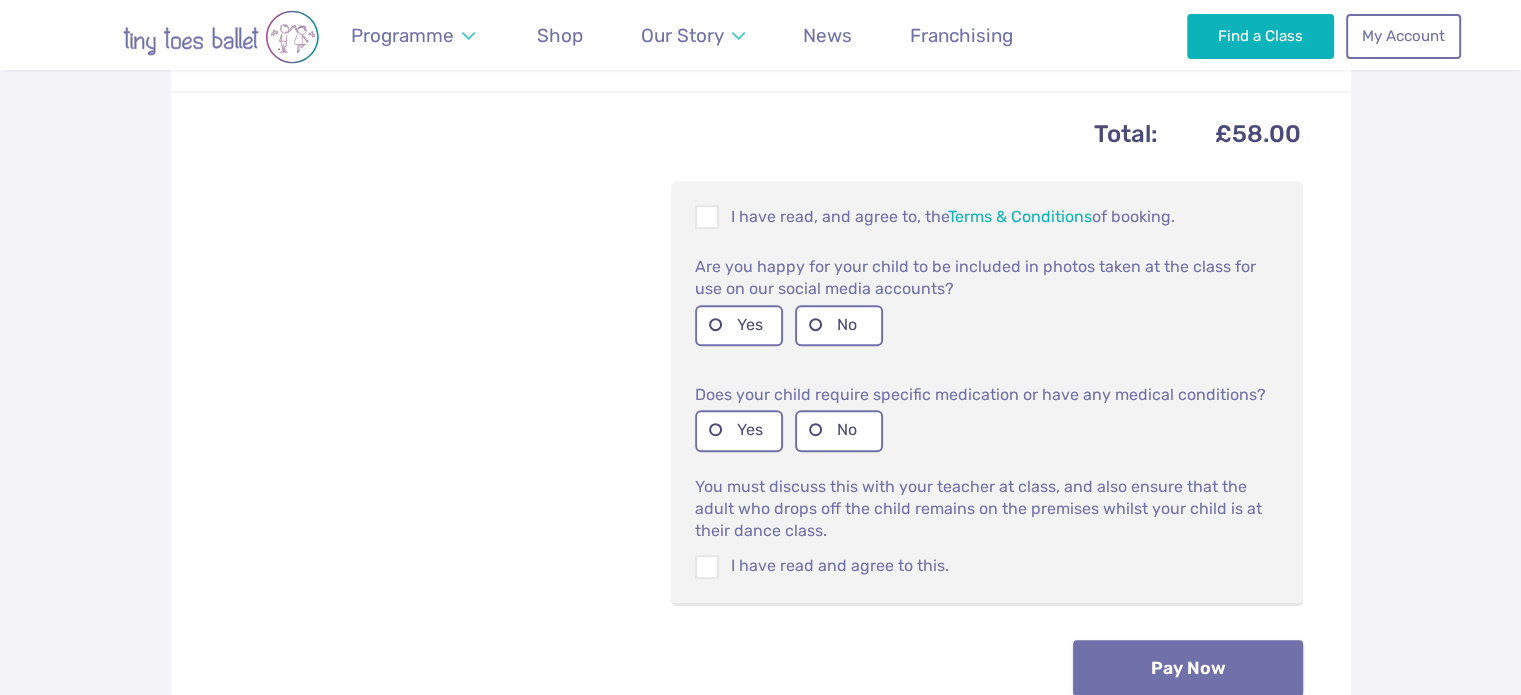 click on "Pay Now" at bounding box center [1188, 668] 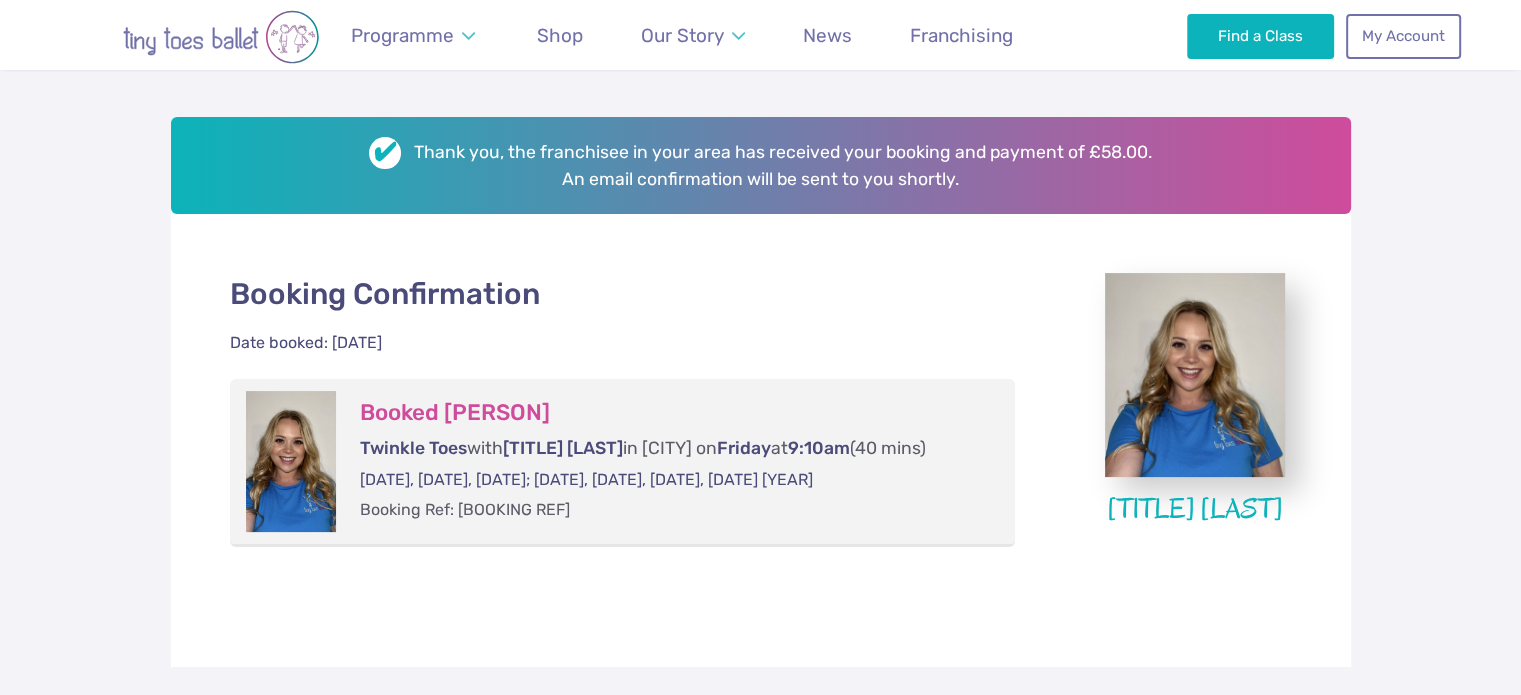 scroll, scrollTop: 279, scrollLeft: 0, axis: vertical 